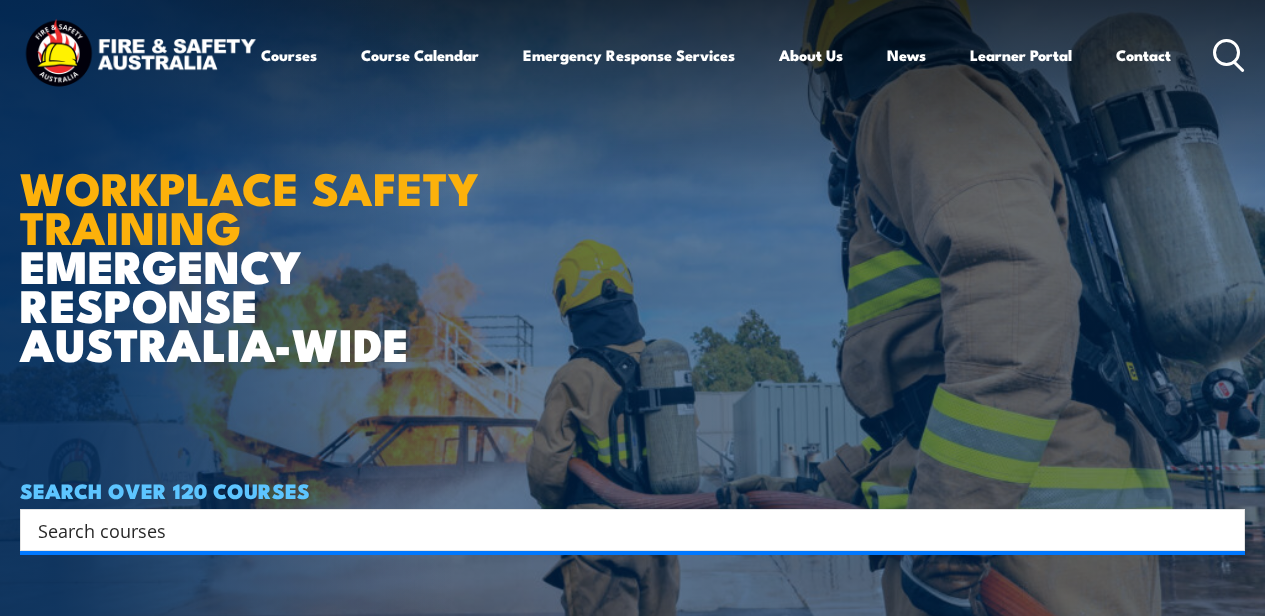 scroll, scrollTop: 400, scrollLeft: 0, axis: vertical 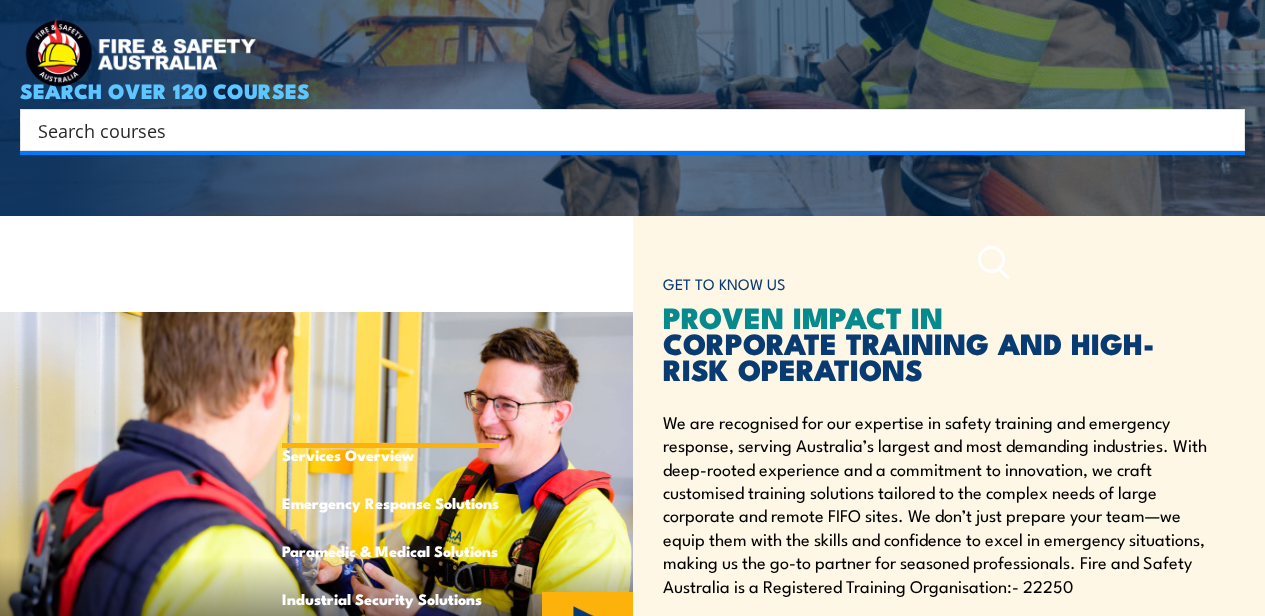 click on "Emergency Response Services" at bounding box center (390, 263) 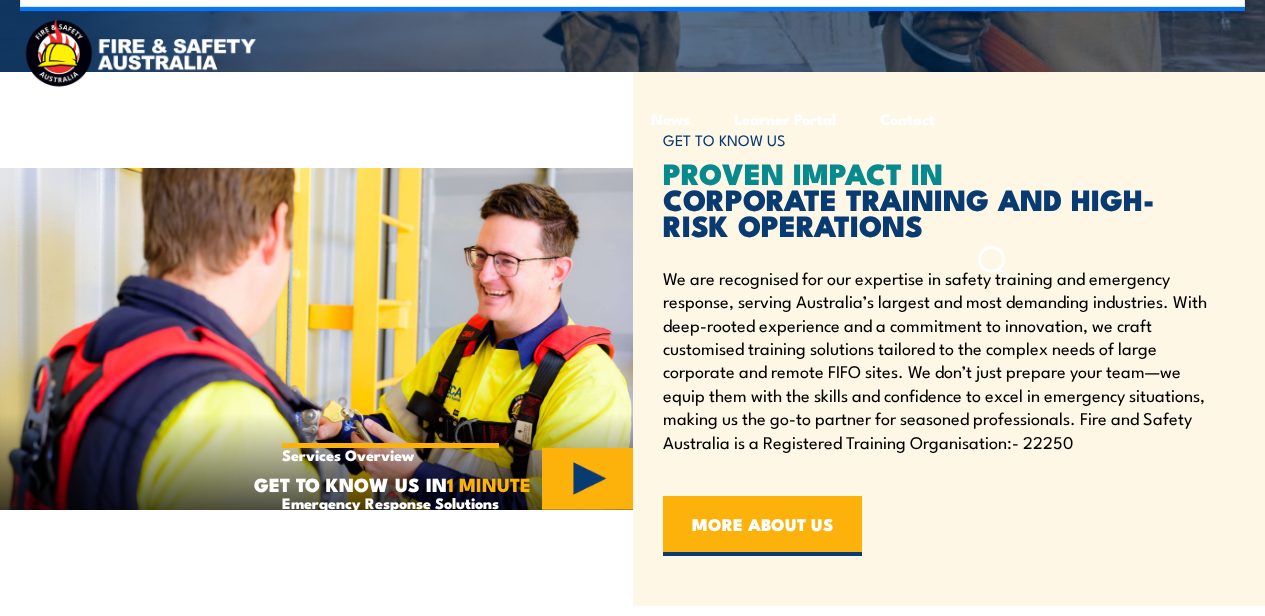 scroll, scrollTop: 900, scrollLeft: 0, axis: vertical 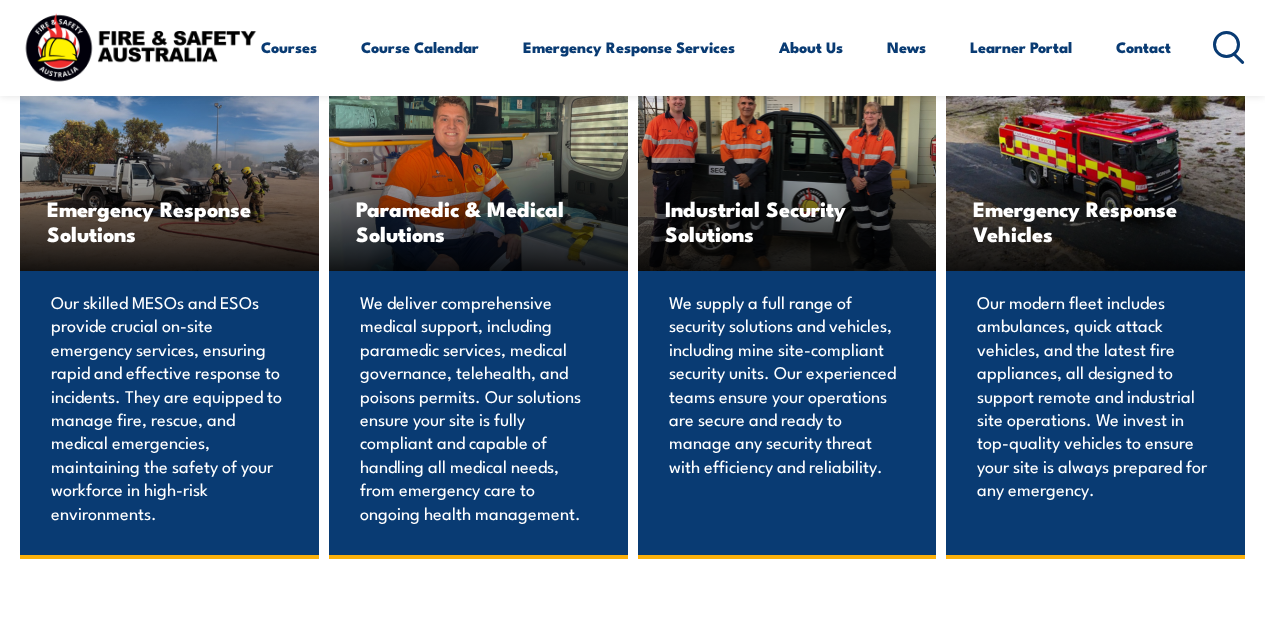 click on "Our modern fleet includes ambulances, quick attack vehicles, and the latest fire appliances, all designed to support remote and industrial site operations. We invest in top-quality vehicles to ensure your site is always prepared for any emergency." at bounding box center (1095, 395) 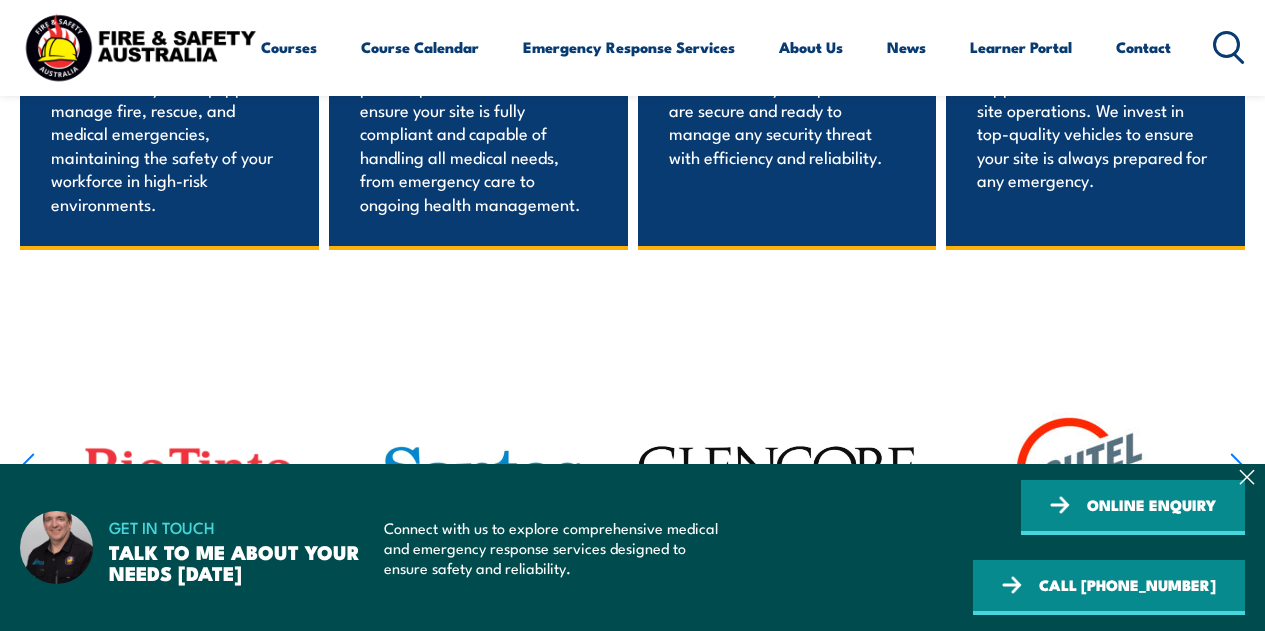 scroll, scrollTop: 1800, scrollLeft: 0, axis: vertical 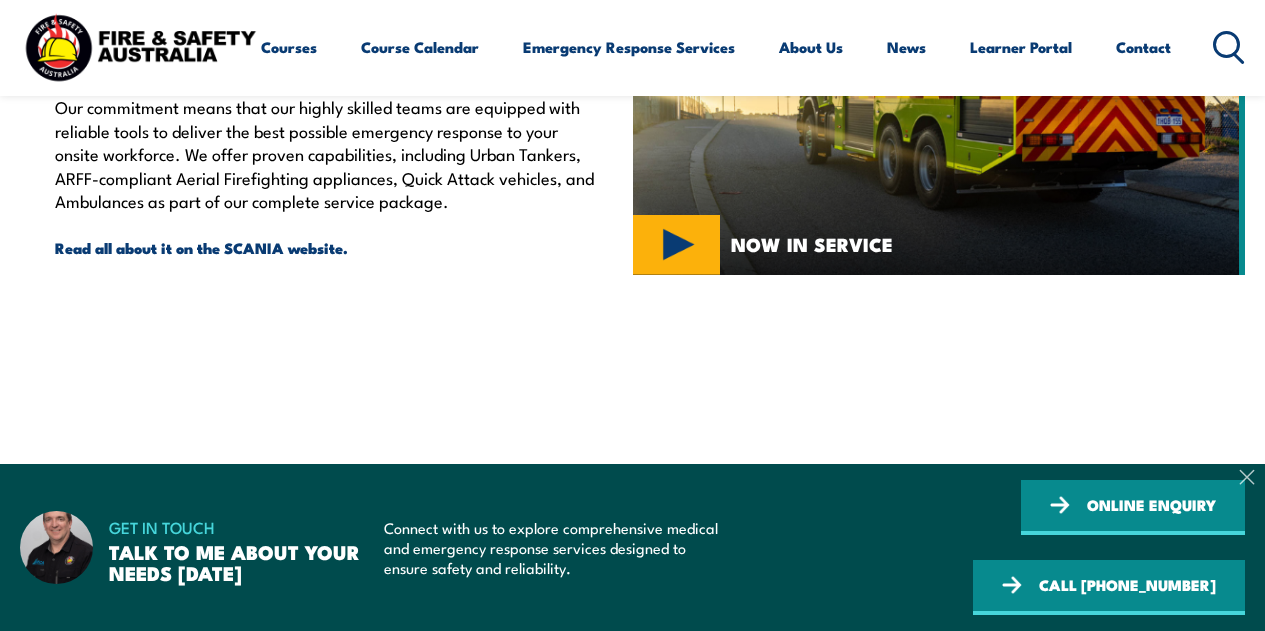 click 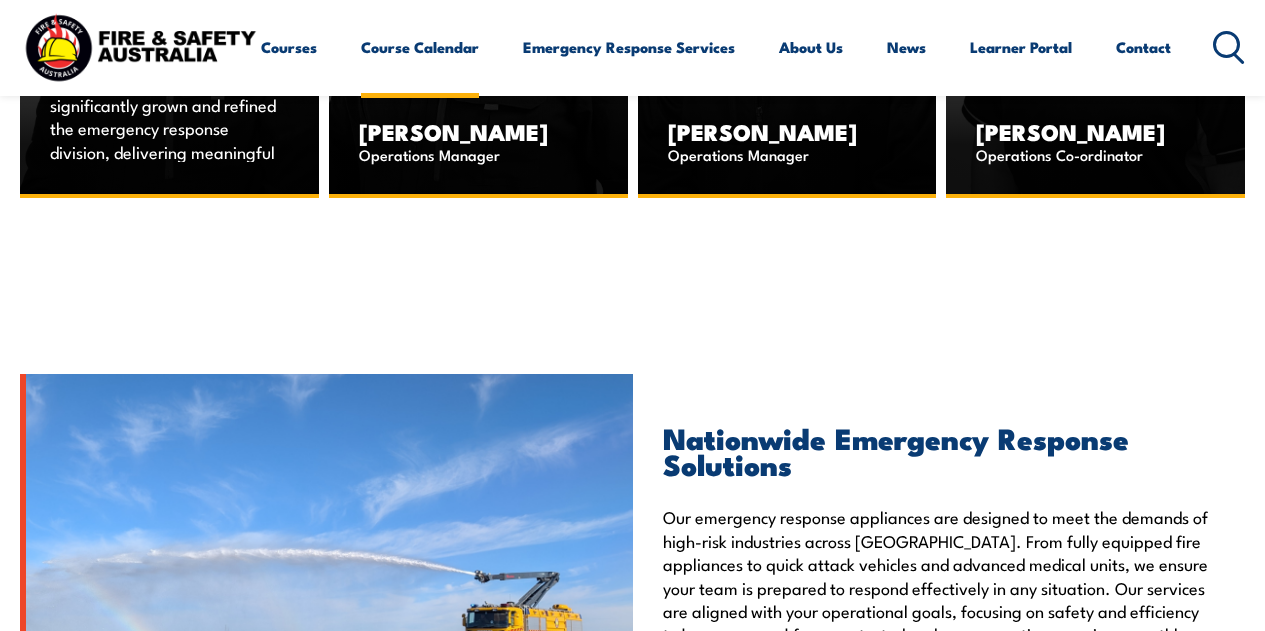 scroll, scrollTop: 2797, scrollLeft: 0, axis: vertical 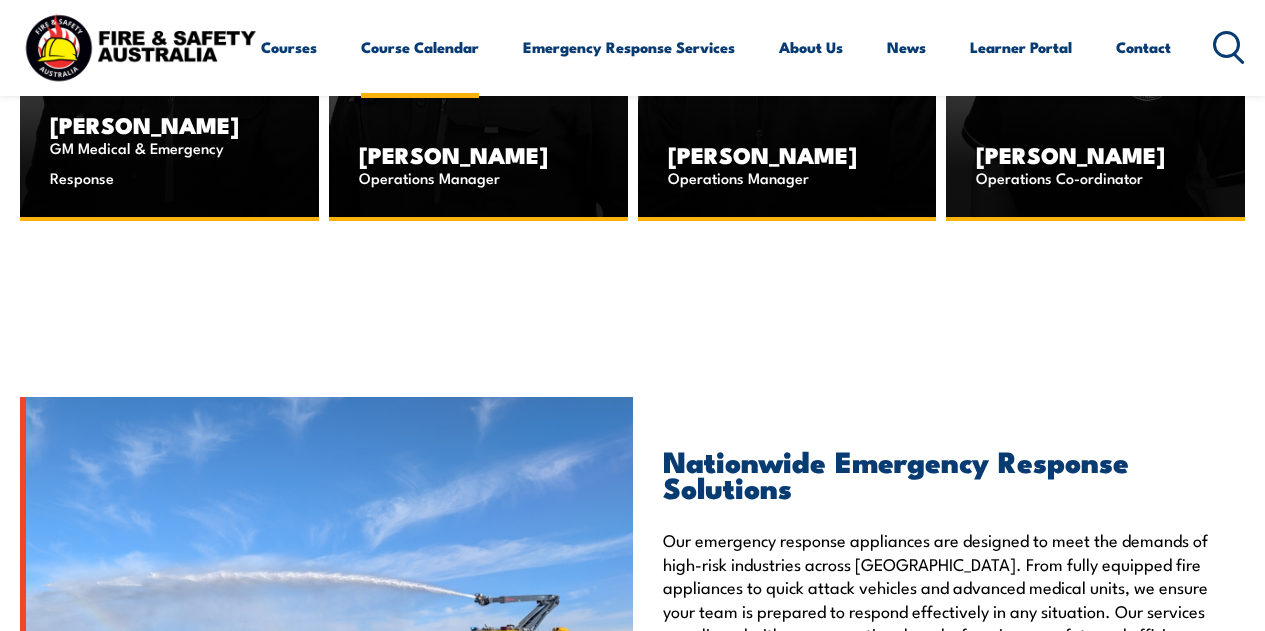 click on "Course Calendar" at bounding box center (420, 47) 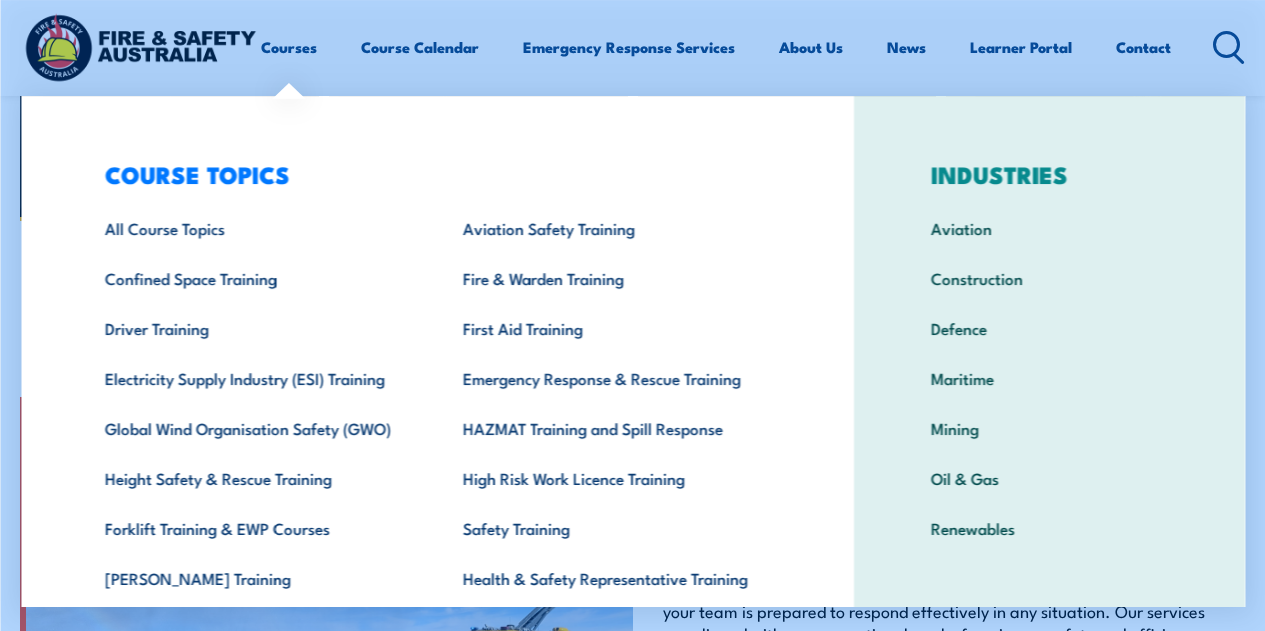 click on "COURSE TOPICS
All Course Topics
Aviation Safety Training Confined Space Training Fire & Warden Training Driver Training First Aid Training Electricity Supply Industry (ESI) Training Emergency Response & Rescue Training Global Wind Organisation Safety (GWO) HAZMAT Training and Spill Response Height Safety & Rescue Training High Risk Work Licence Training Forklift Training & EWP Courses Safety Training Santos Training Health & Safety Representative Training Work Health & Safety Training (WHS)" at bounding box center (437, 412) 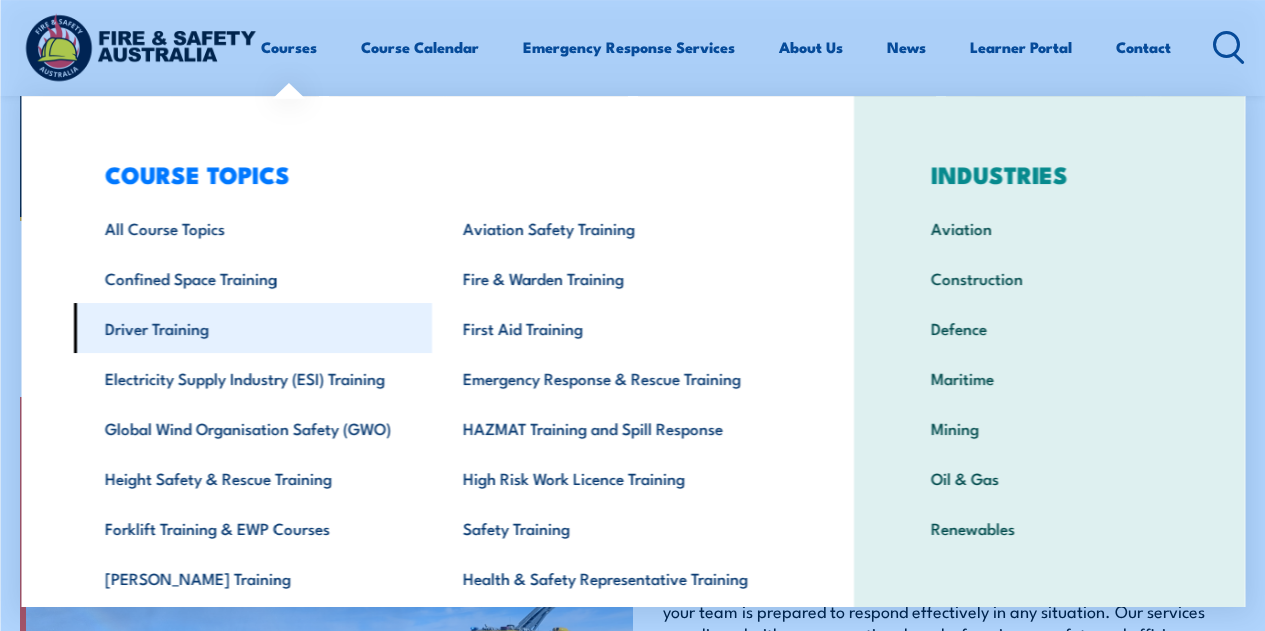 click on "Driver Training" at bounding box center [252, 328] 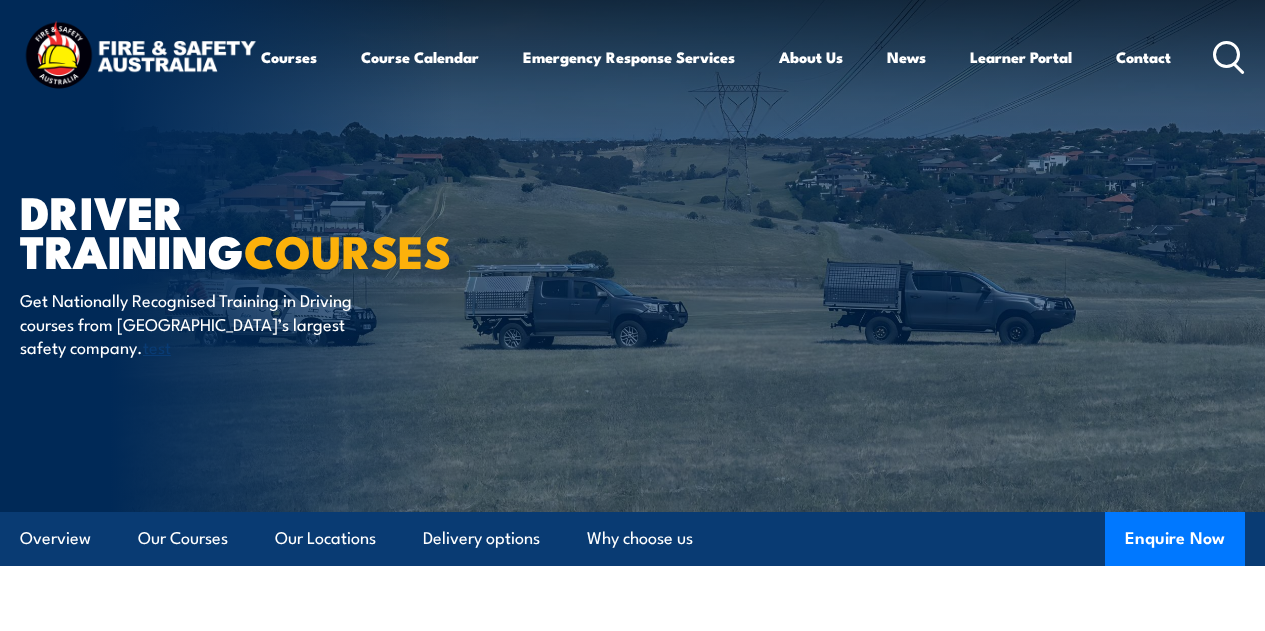 scroll, scrollTop: 0, scrollLeft: 0, axis: both 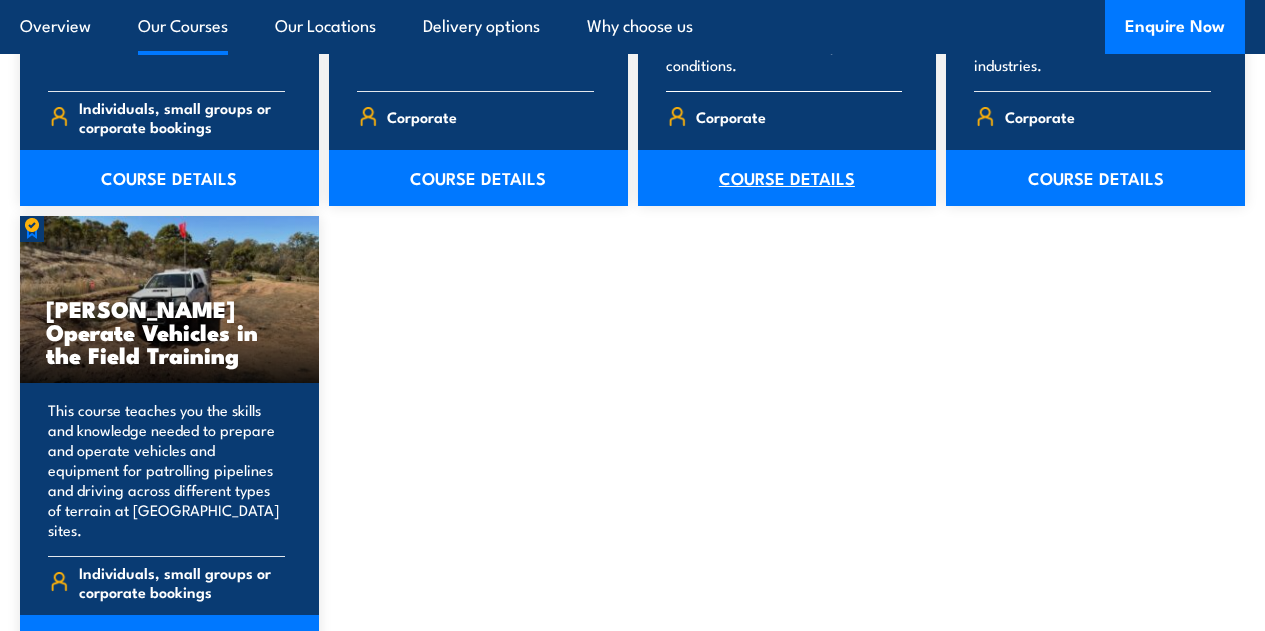 click on "COURSE DETAILS" at bounding box center (787, 178) 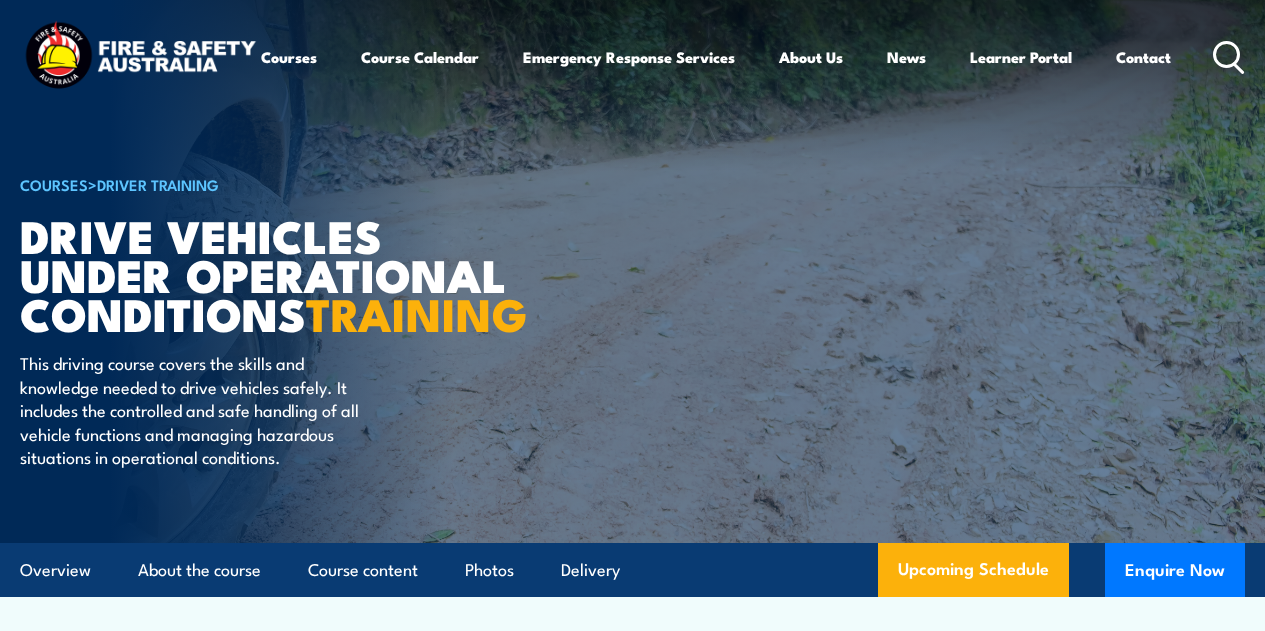 scroll, scrollTop: 0, scrollLeft: 0, axis: both 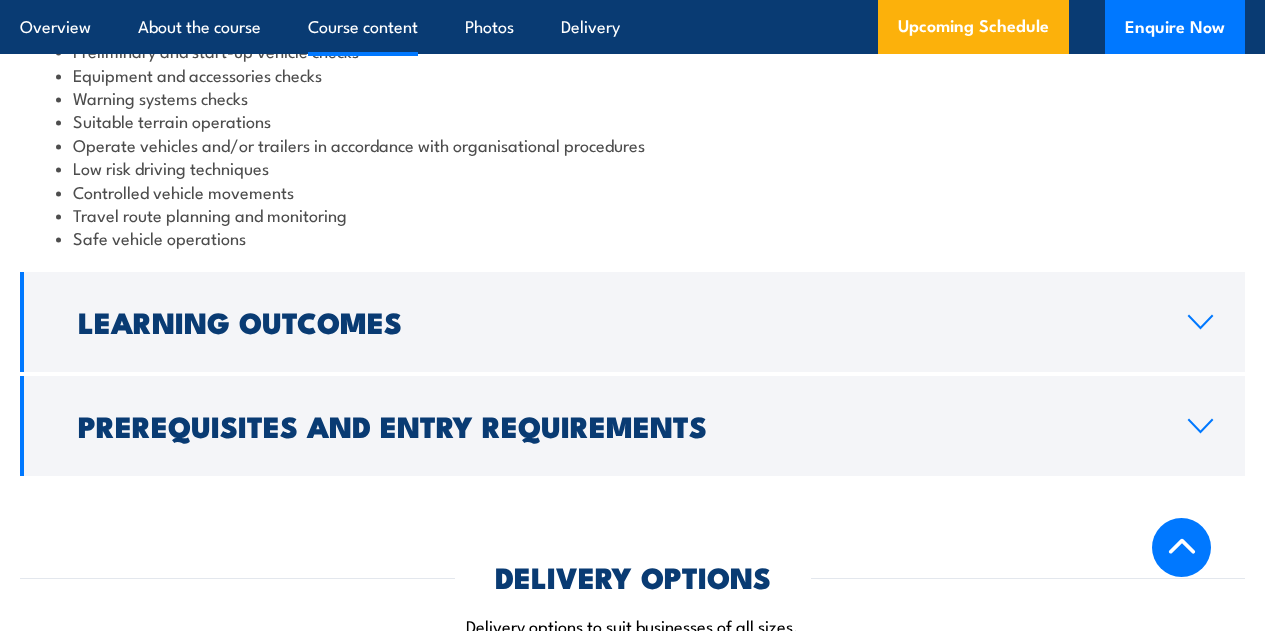 click on "COURSES
>  Driver Training
Drive Vehicles under Operational Conditions  TRAINING
This driving course covers the skills and knowledge needed to drive vehicles safely. It includes the controlled and safe handling of all vehicle functions and managing hazardous situations in operational conditions.
Overview
About the course
Course content
Photos
Delivery
Upcoming Schedule
Enquire Now
1 day" at bounding box center [632, 811] 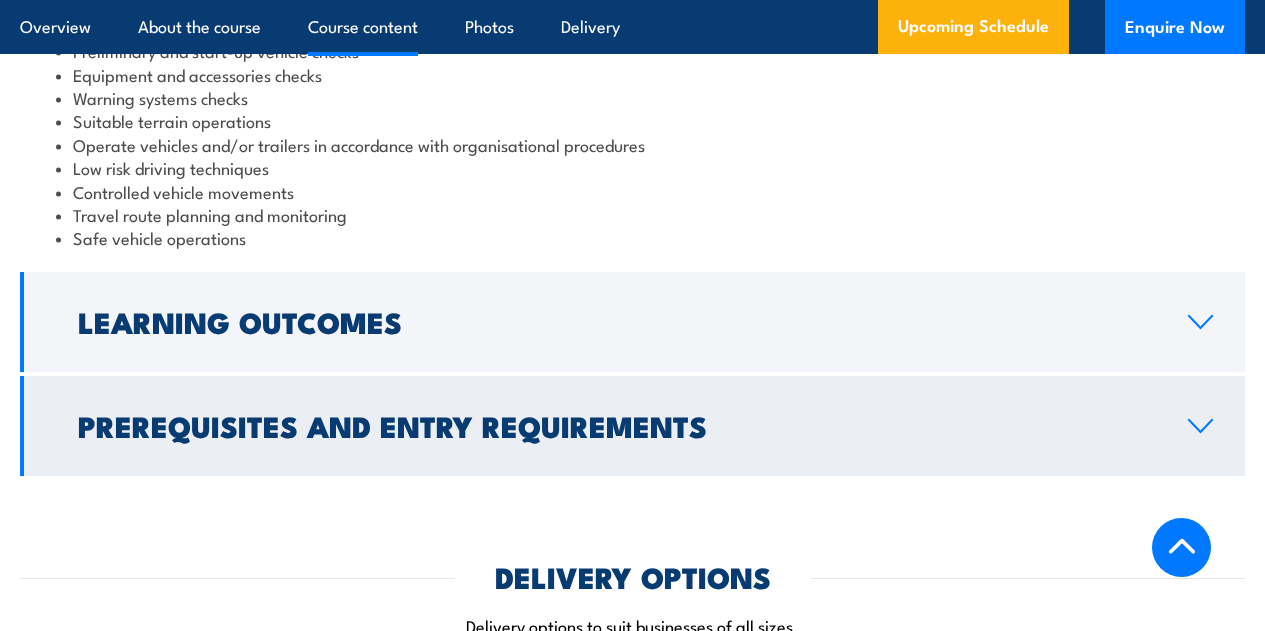 click on "Prerequisites and Entry Requirements" at bounding box center (632, 426) 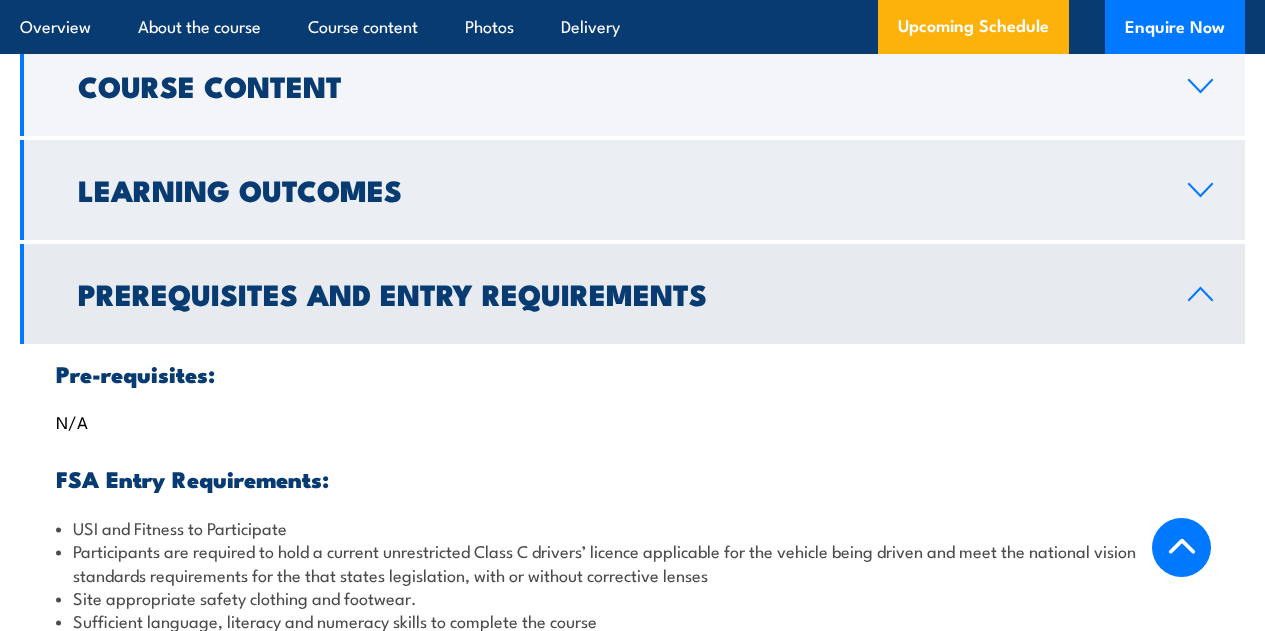 scroll, scrollTop: 1300, scrollLeft: 0, axis: vertical 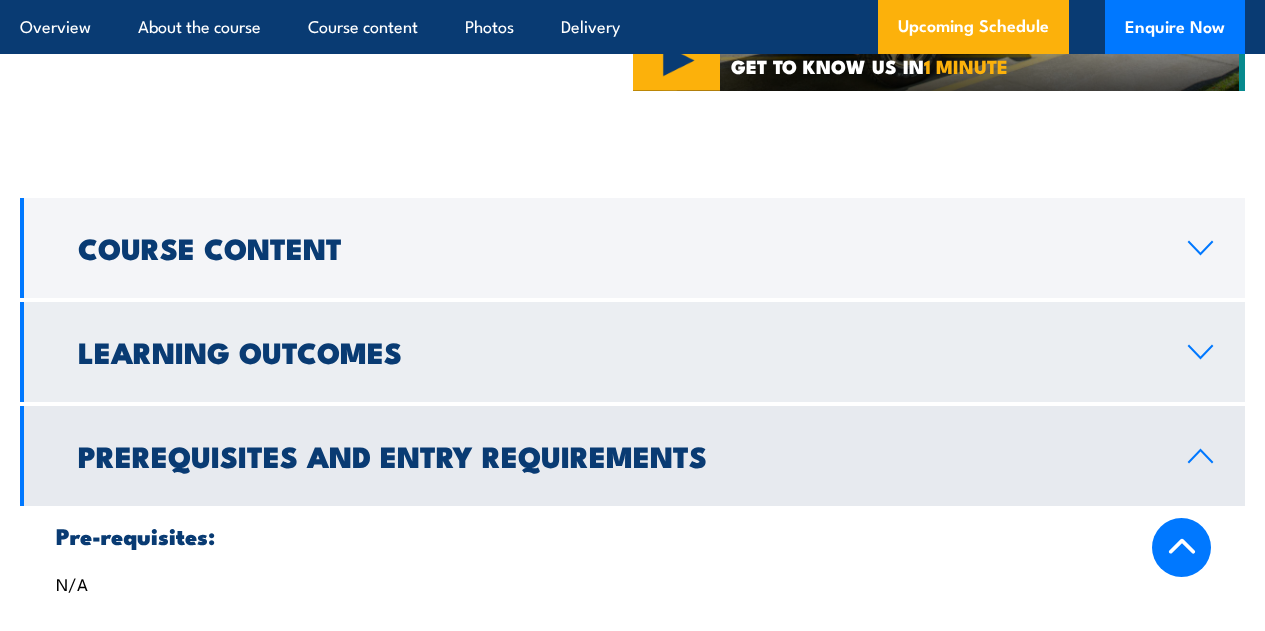click on "Learning Outcomes" at bounding box center [617, 351] 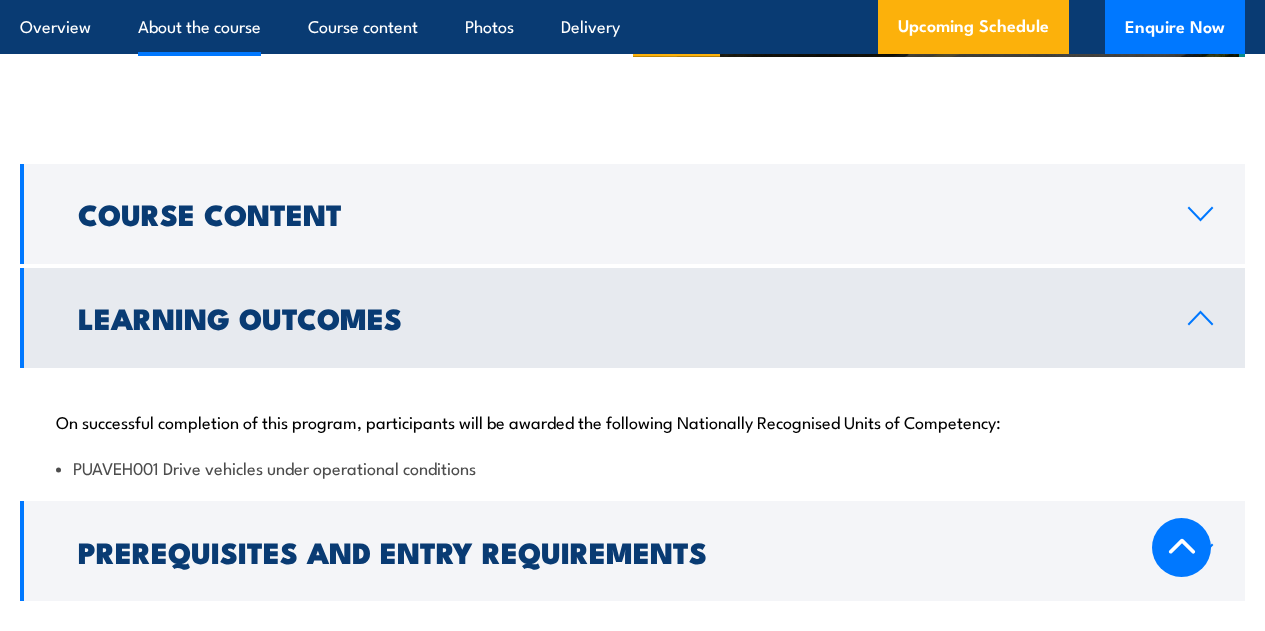 scroll, scrollTop: 1400, scrollLeft: 0, axis: vertical 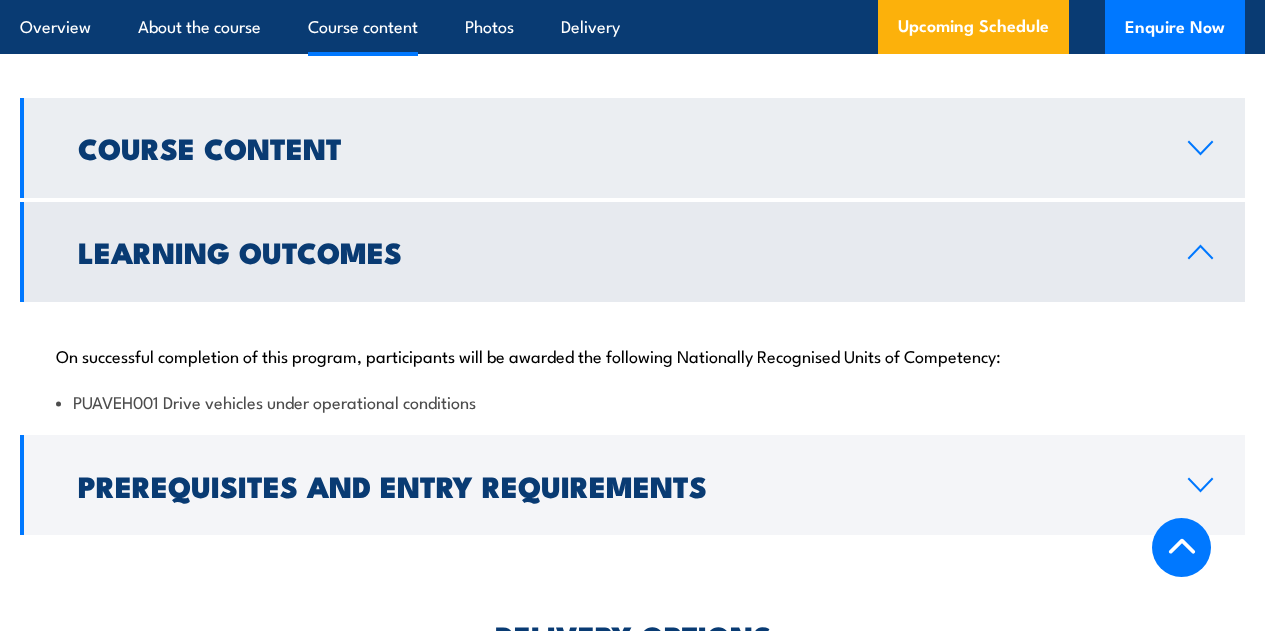 click on "Course Content" at bounding box center [632, 148] 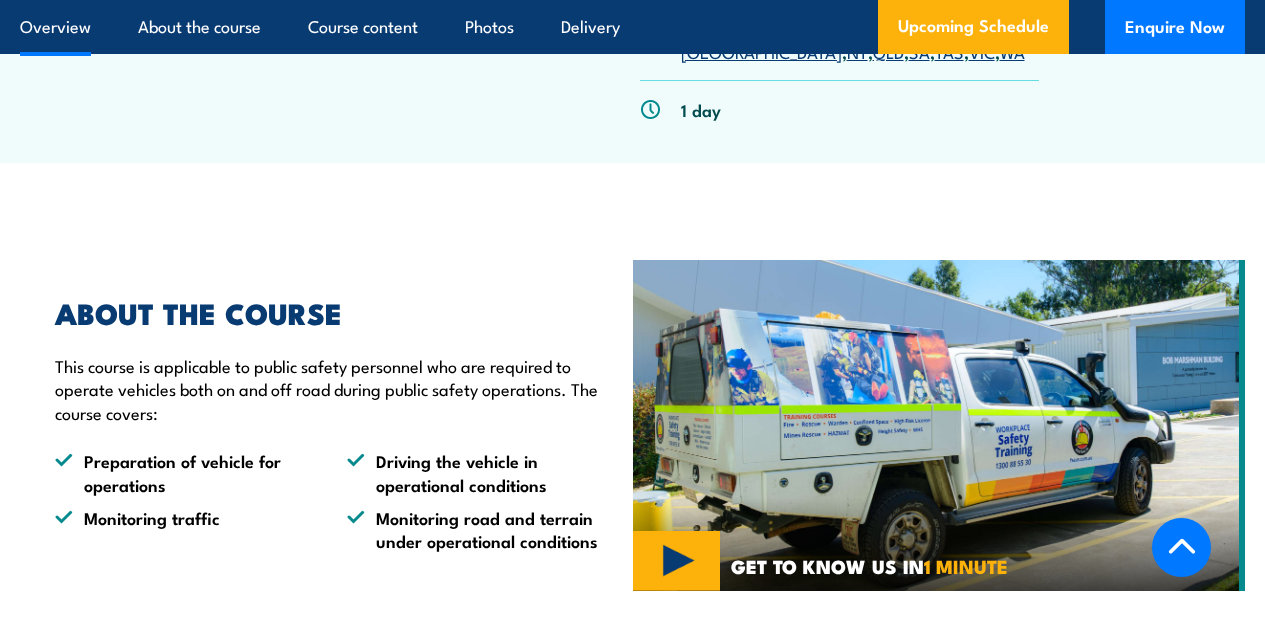 scroll, scrollTop: 300, scrollLeft: 0, axis: vertical 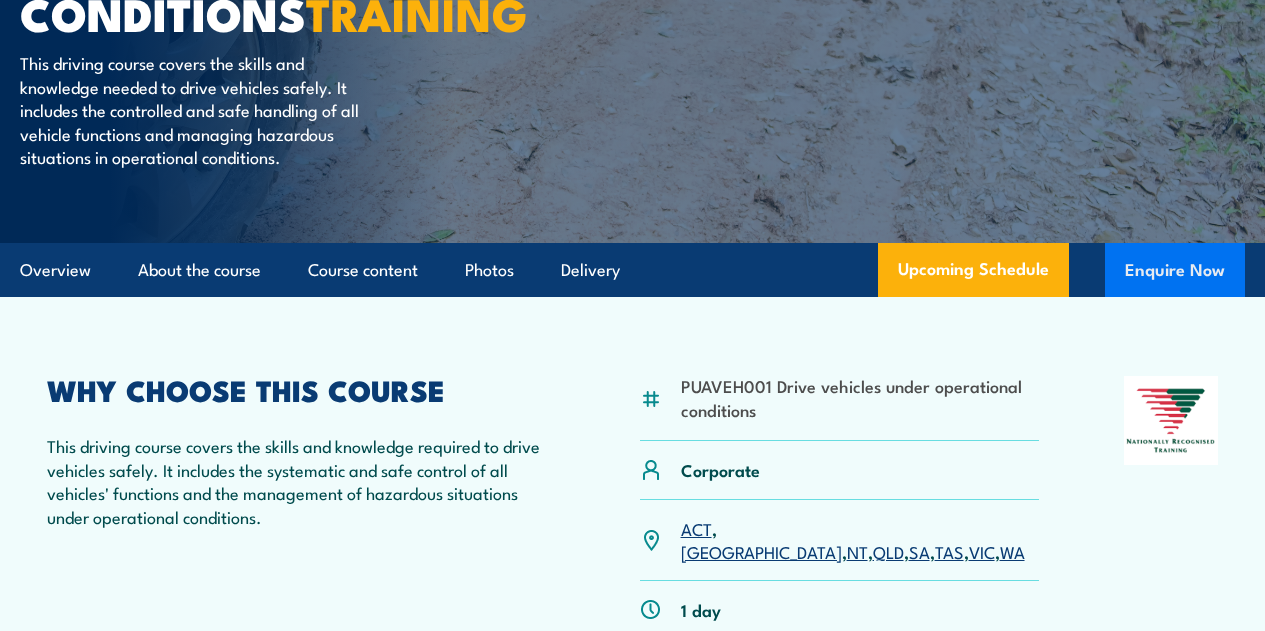 click on "Enquire Now" at bounding box center (1175, 270) 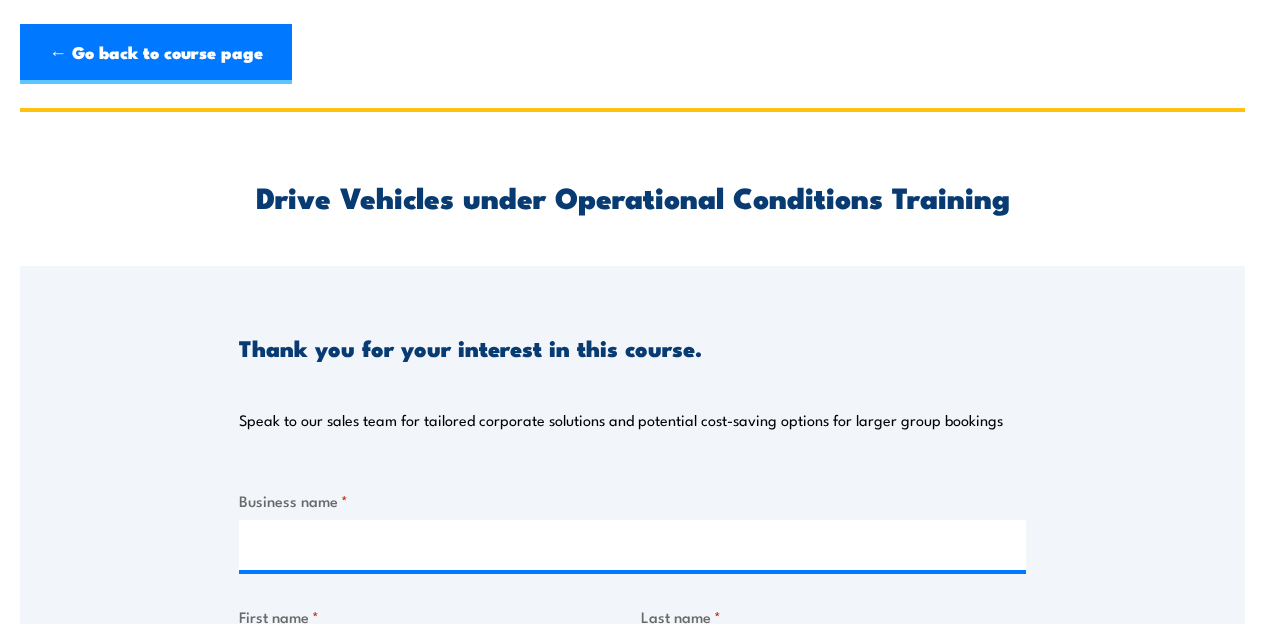scroll, scrollTop: 0, scrollLeft: 0, axis: both 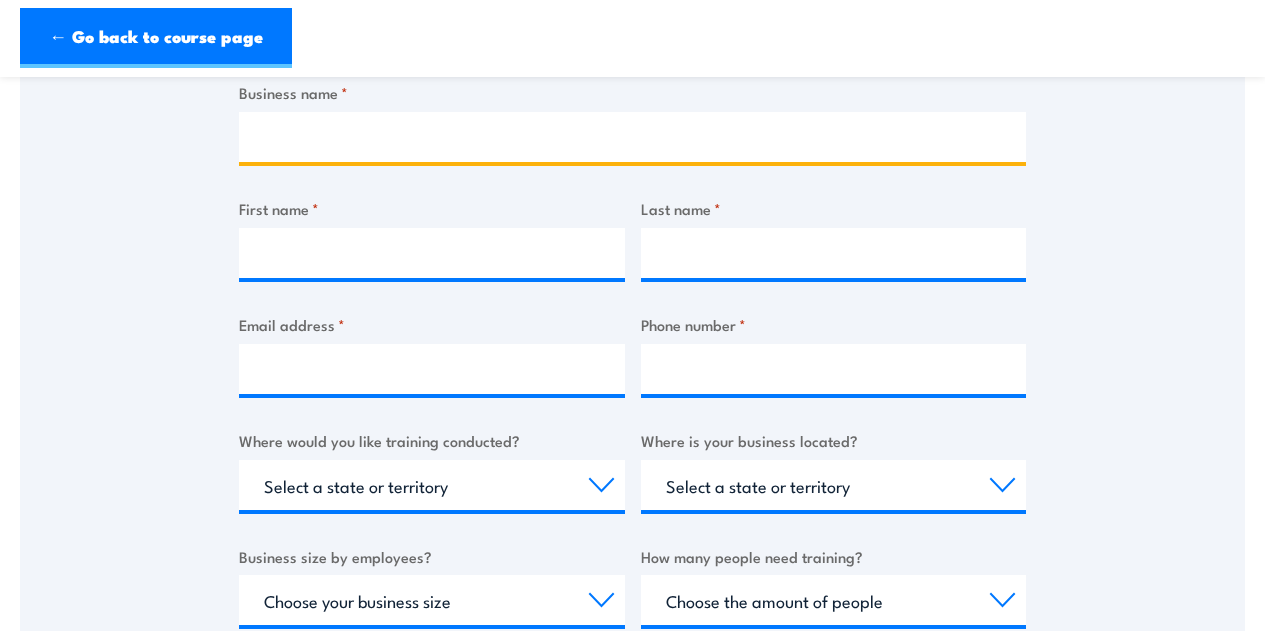click on "Business name *" at bounding box center (632, 137) 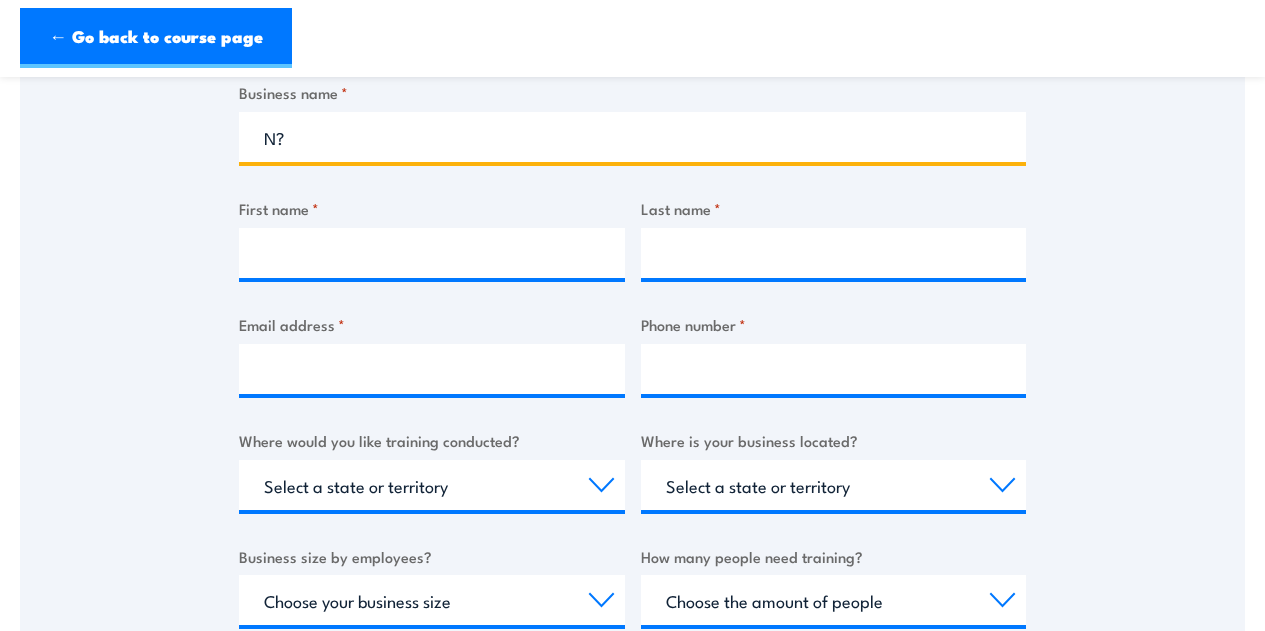 type on "N?Z" 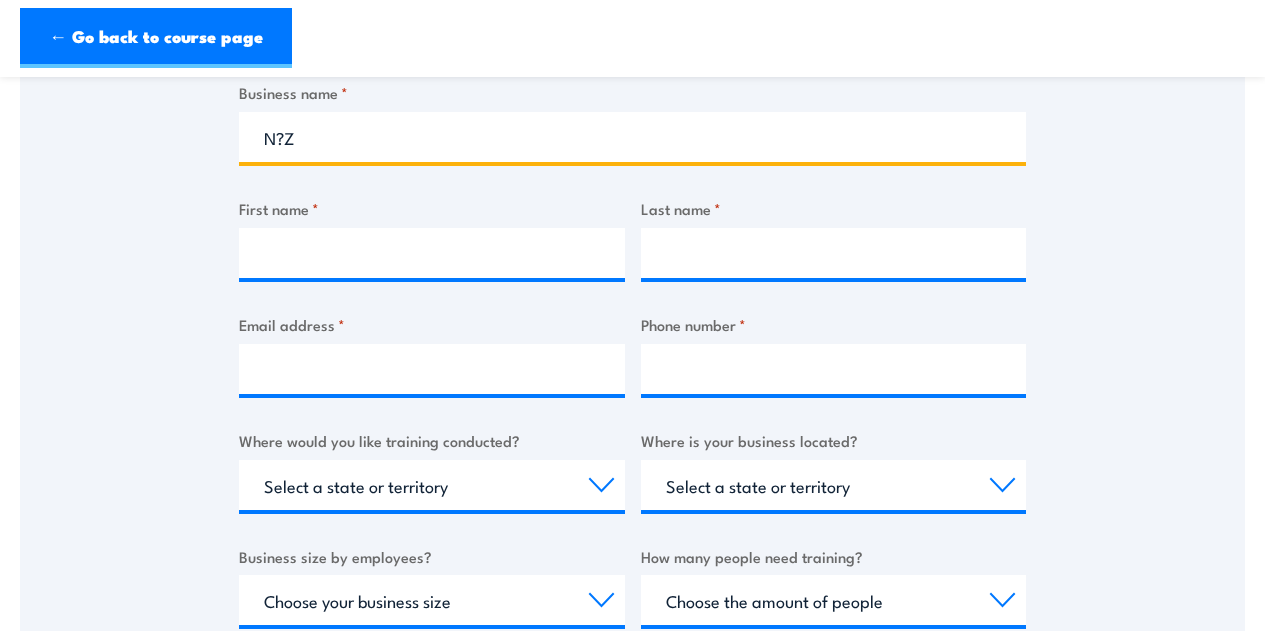 type 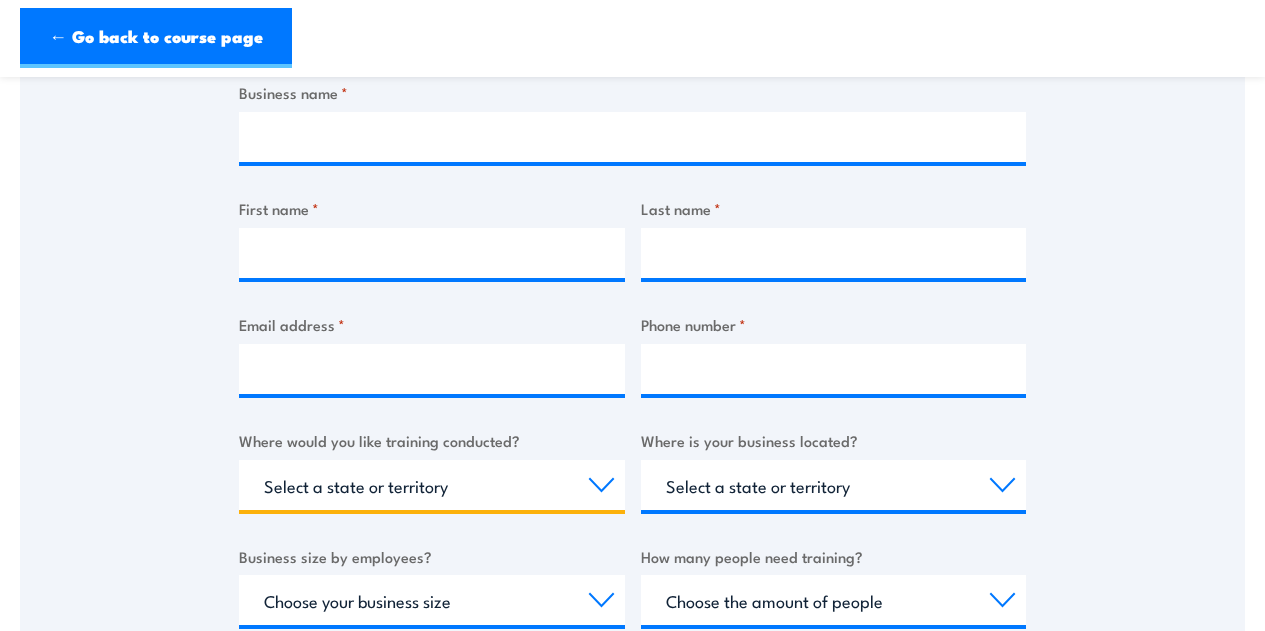 click on "Select a state or territory Nationally - multiple locations QLD NSW VIC SA ACT WA TAS NT" at bounding box center [432, 485] 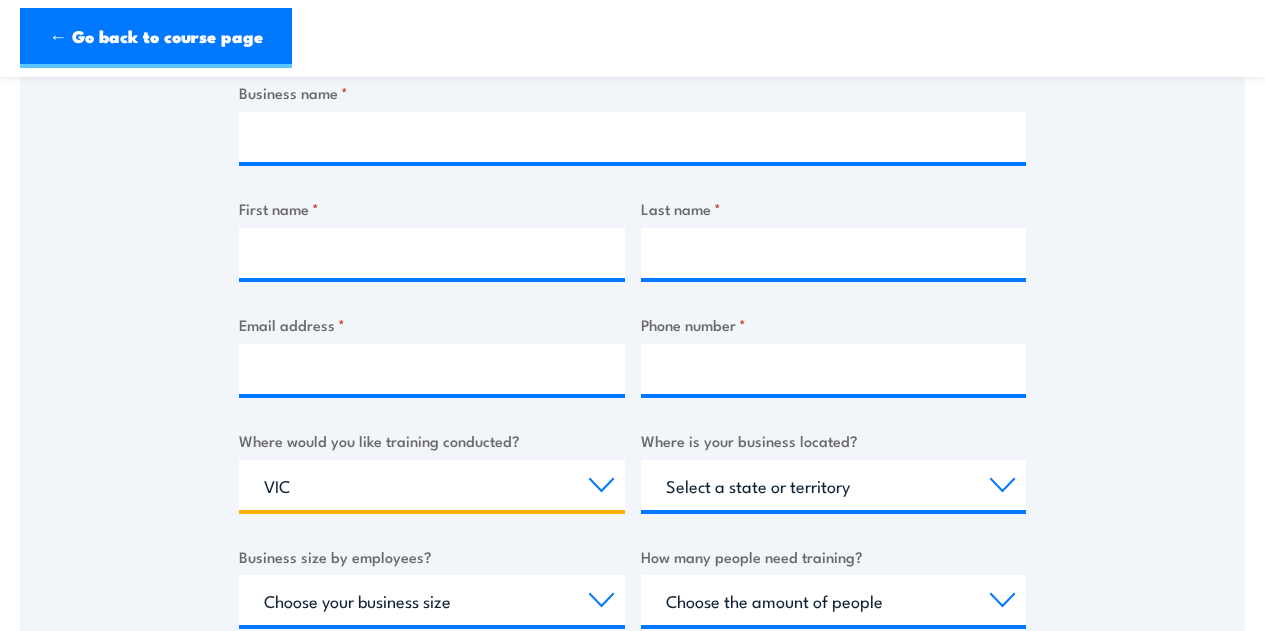 click on "Select a state or territory Nationally - multiple locations QLD NSW VIC SA ACT WA TAS NT" at bounding box center (432, 485) 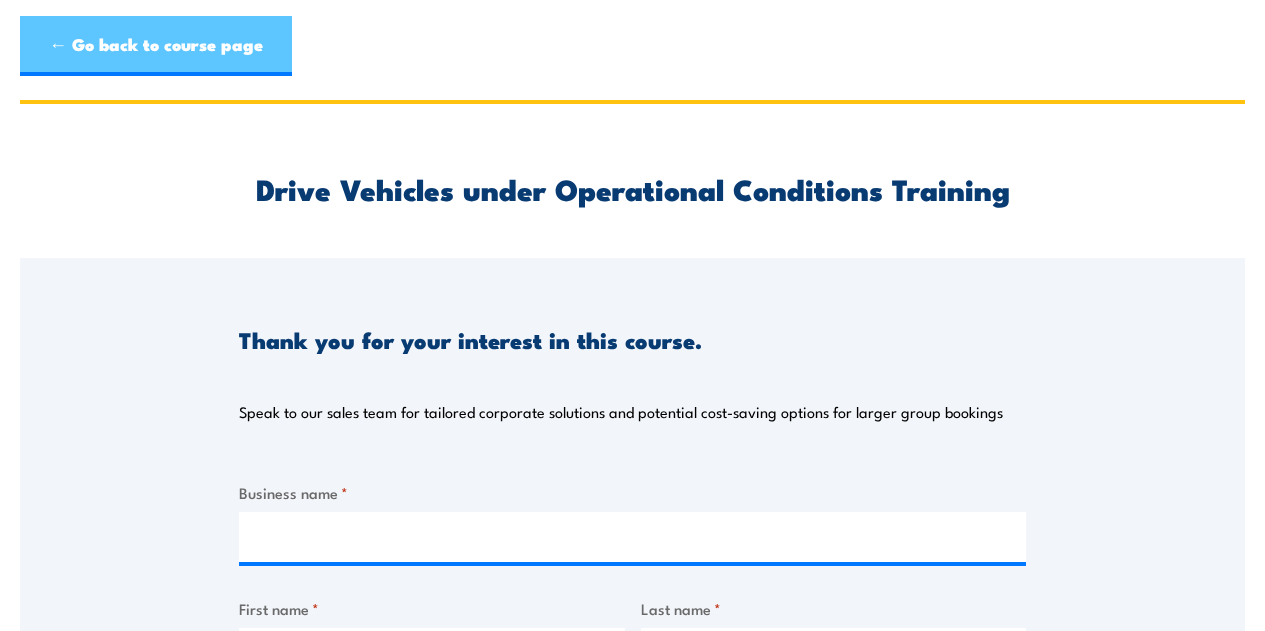 click on "← Go back to course page" at bounding box center [156, 46] 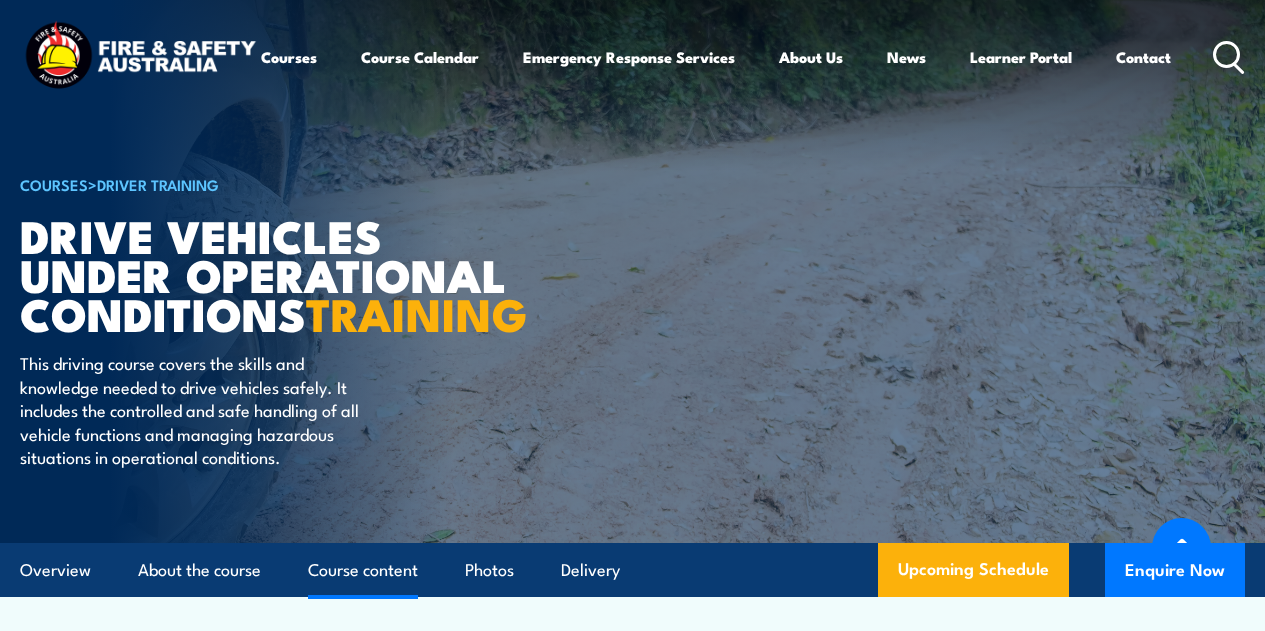 scroll, scrollTop: 2645, scrollLeft: 0, axis: vertical 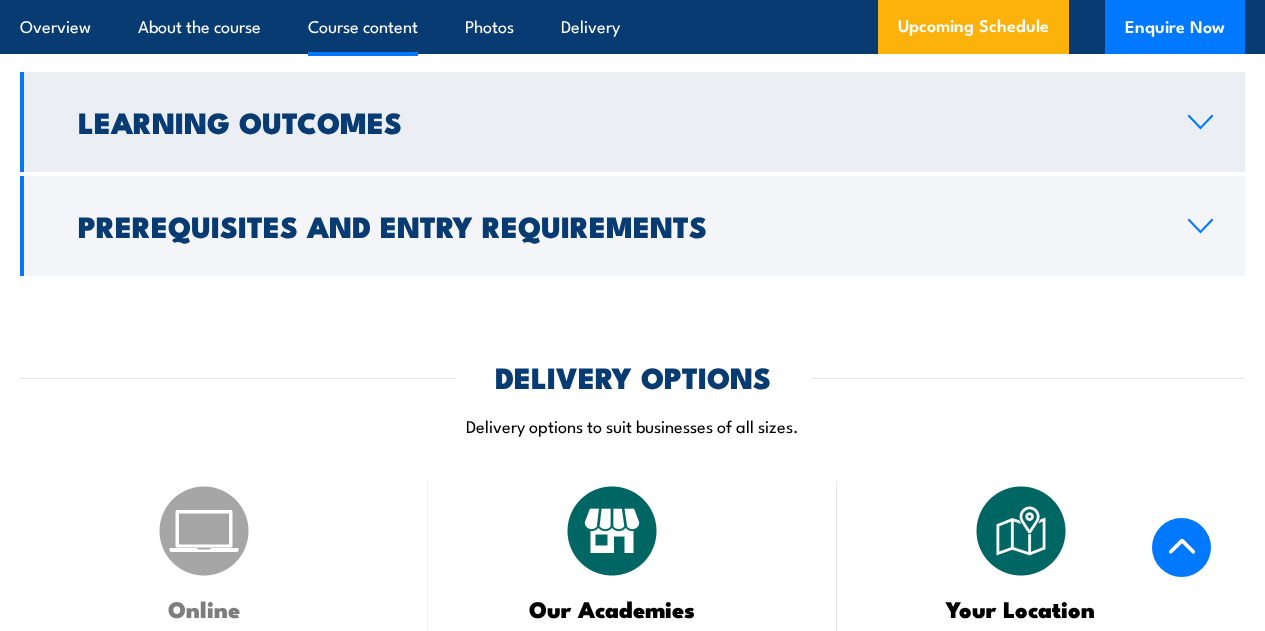 click on "Learning Outcomes" at bounding box center (617, 121) 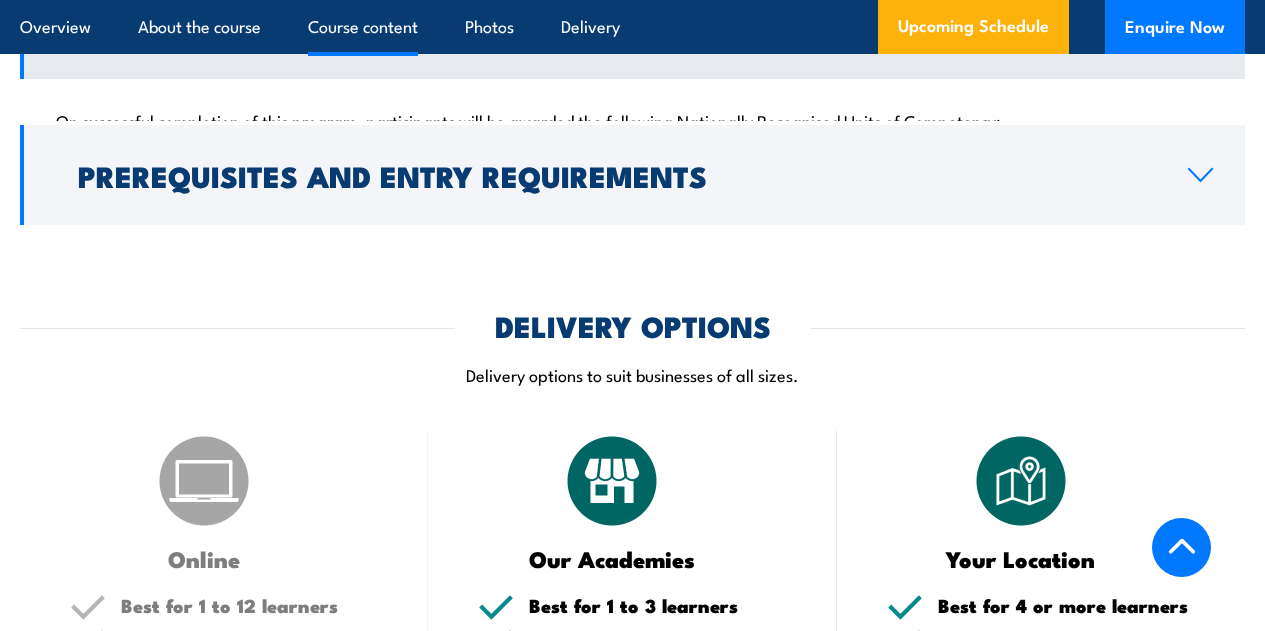 scroll, scrollTop: 1678, scrollLeft: 0, axis: vertical 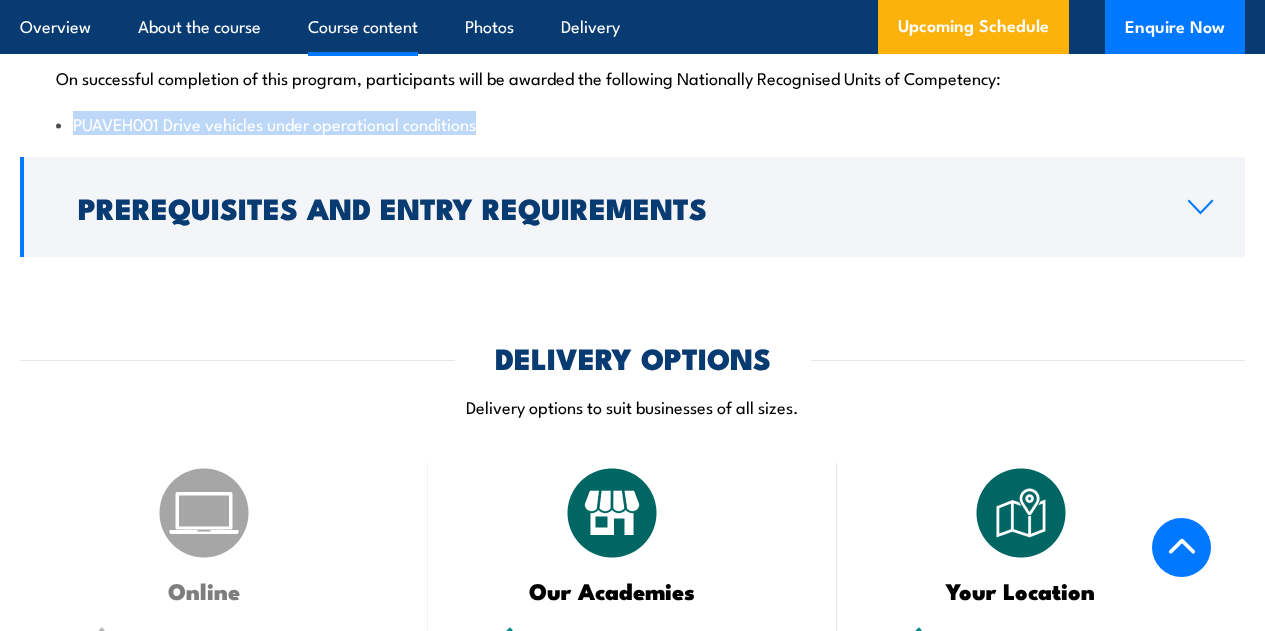 drag, startPoint x: 69, startPoint y: 182, endPoint x: 486, endPoint y: 207, distance: 417.74872 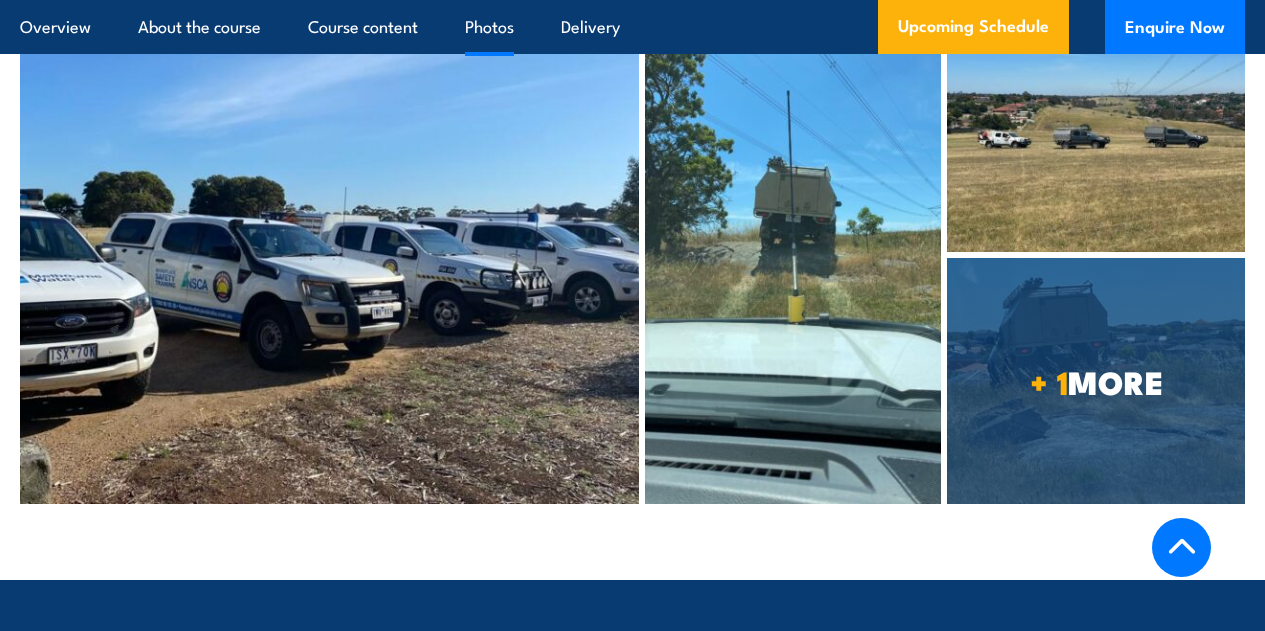 scroll, scrollTop: 4799, scrollLeft: 0, axis: vertical 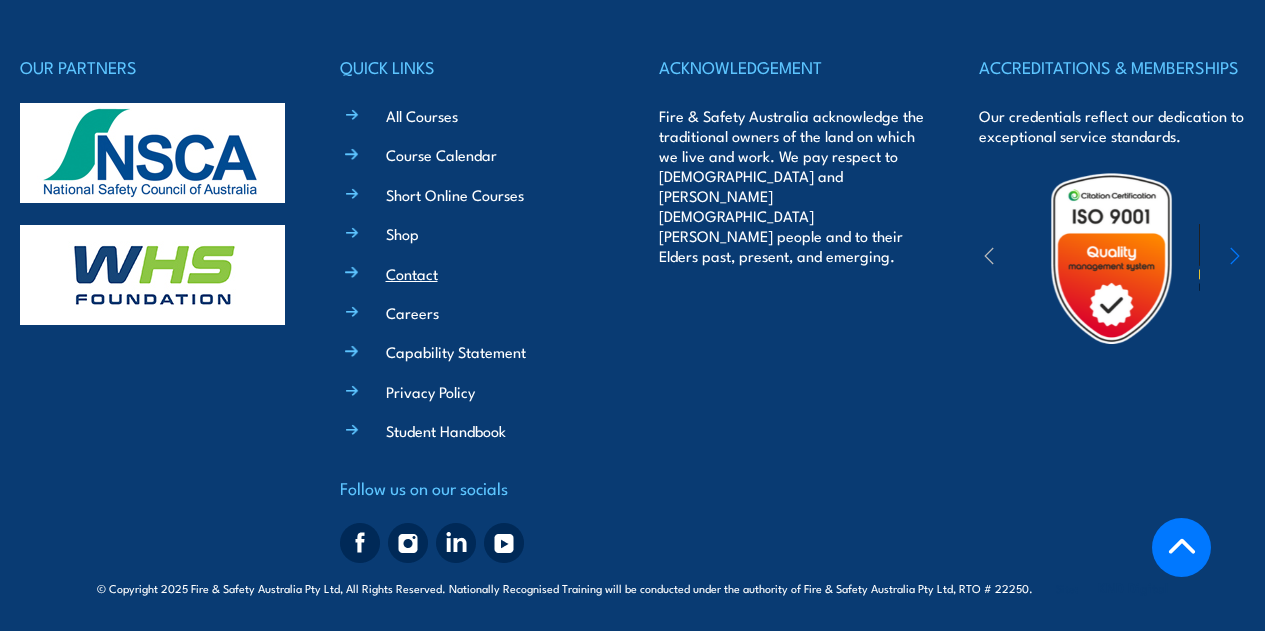 click on "Contact" at bounding box center (412, 273) 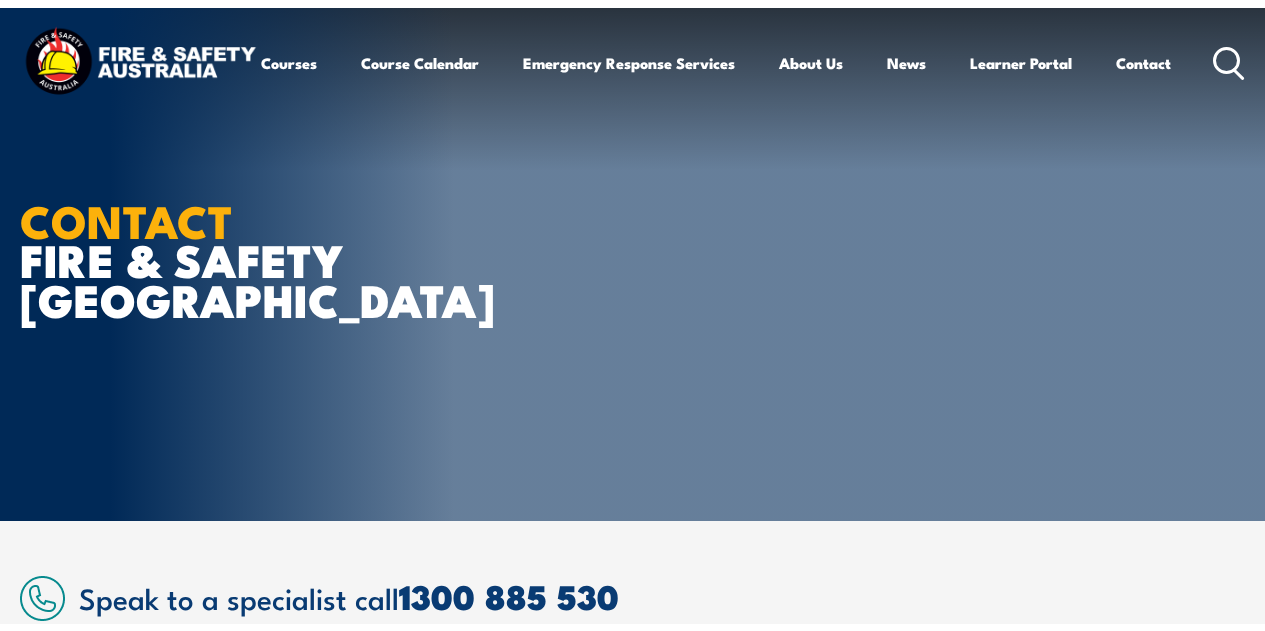 scroll, scrollTop: 0, scrollLeft: 0, axis: both 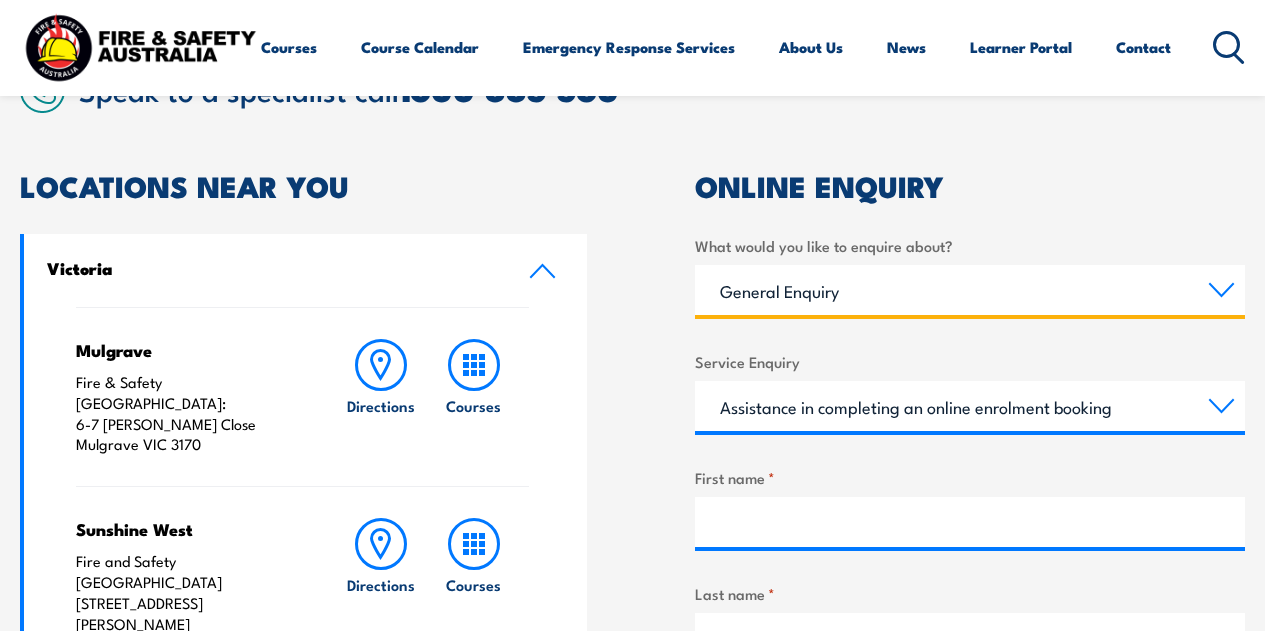 click on "Training Courses Emergency Response Services General Enquiry" at bounding box center (970, 290) 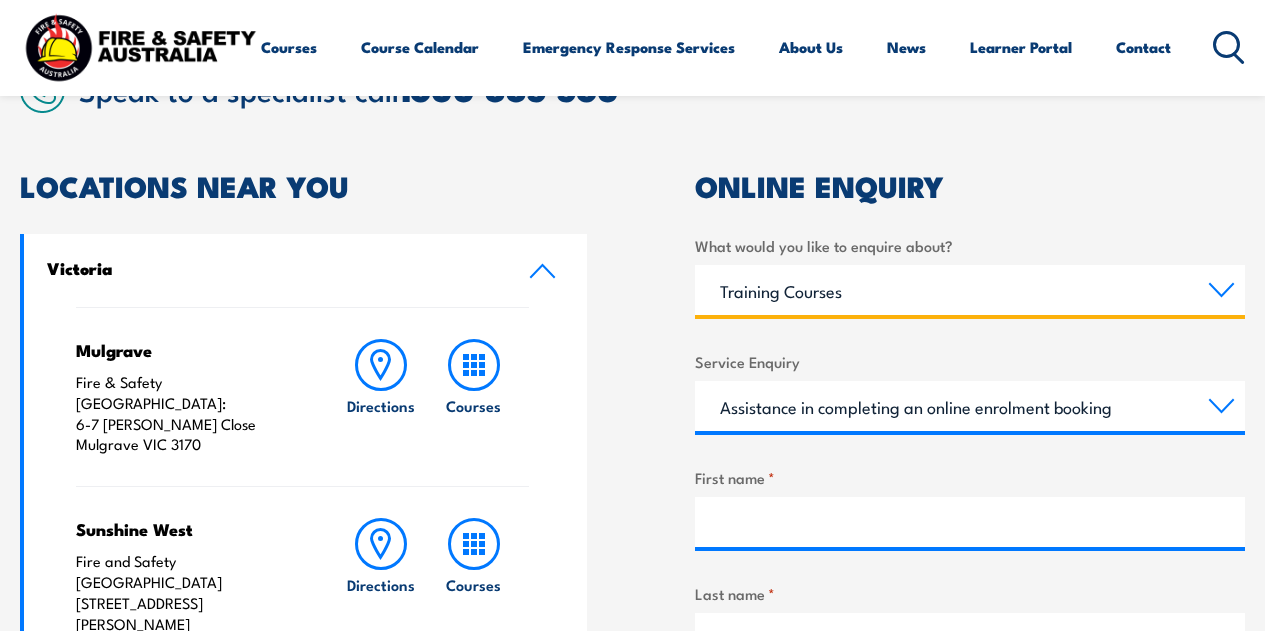 click on "Training Courses Emergency Response Services General Enquiry" at bounding box center (970, 290) 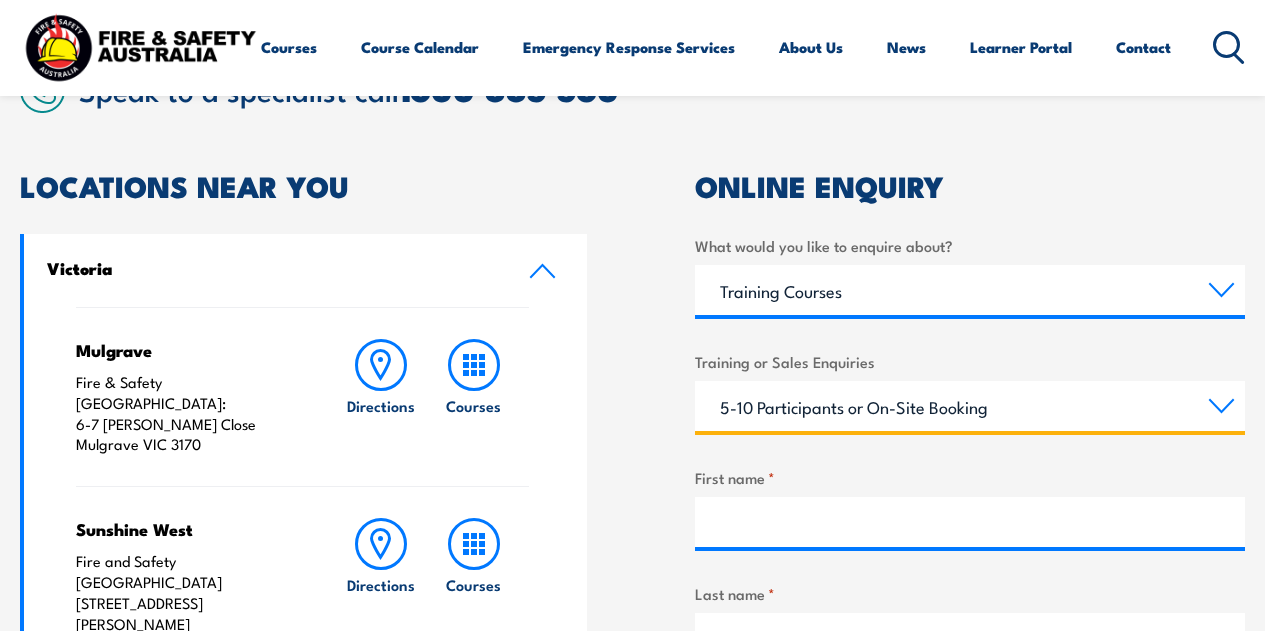 click on "1-4 Participants or On-Site Booking 5-10 Participants or On-Site Booking 11-99 Participants or On-Site Booking 100+ Participants or On-Site Booking Attend a public course at FSA training centre Ask about course content Other" at bounding box center (970, 406) 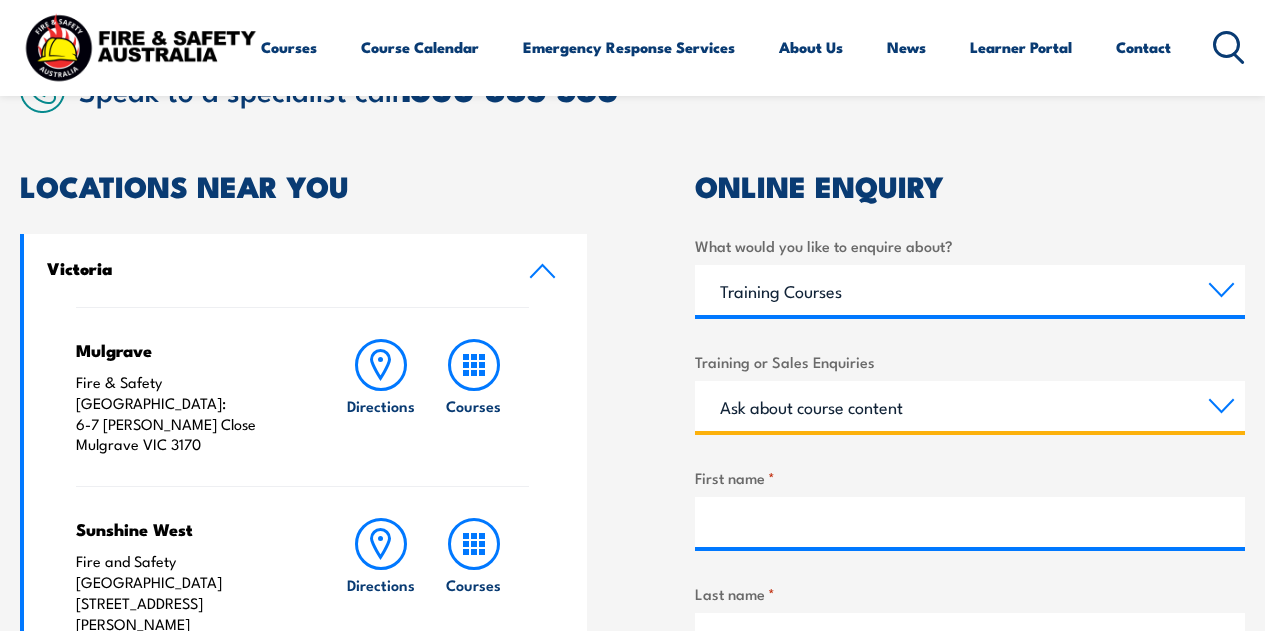 click on "1-4 Participants or On-Site Booking 5-10 Participants or On-Site Booking 11-99 Participants or On-Site Booking 100+ Participants or On-Site Booking Attend a public course at FSA training centre Ask about course content Other" at bounding box center [970, 406] 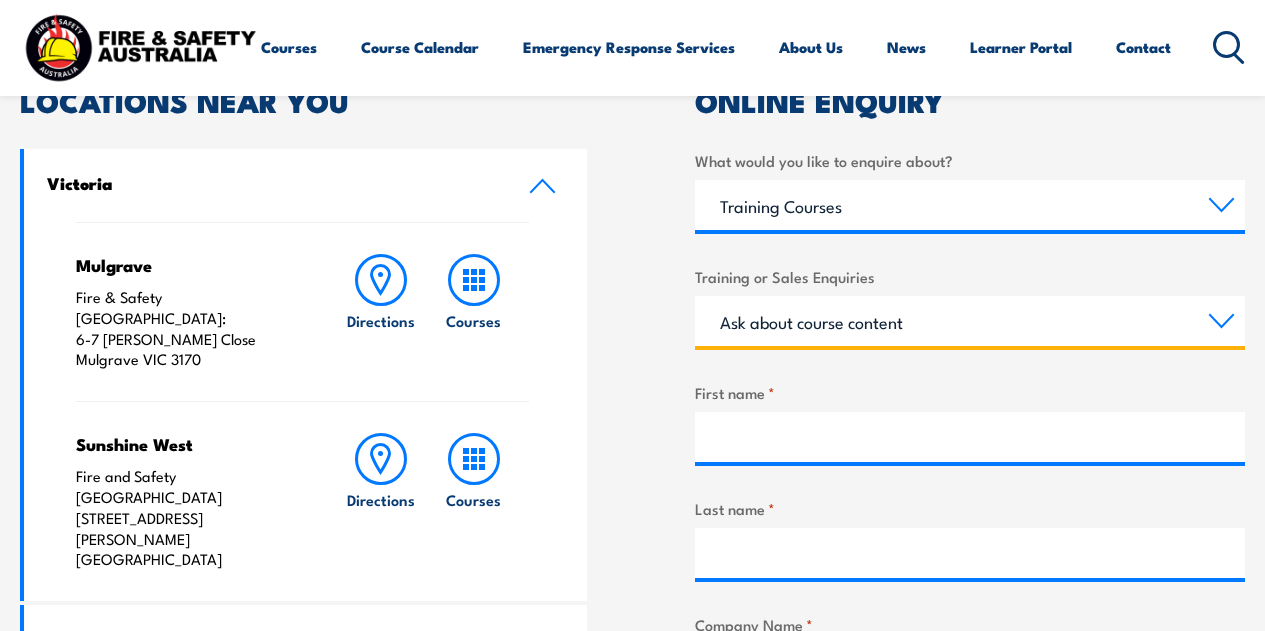 scroll, scrollTop: 700, scrollLeft: 0, axis: vertical 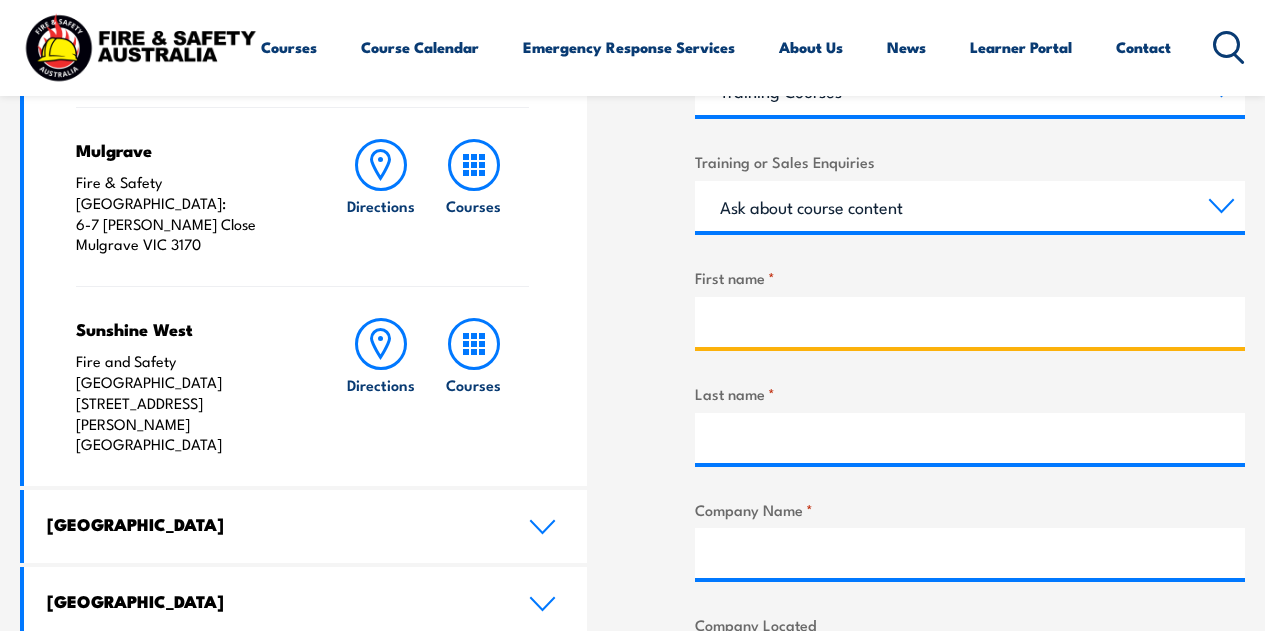 click on "First name *" at bounding box center (970, 322) 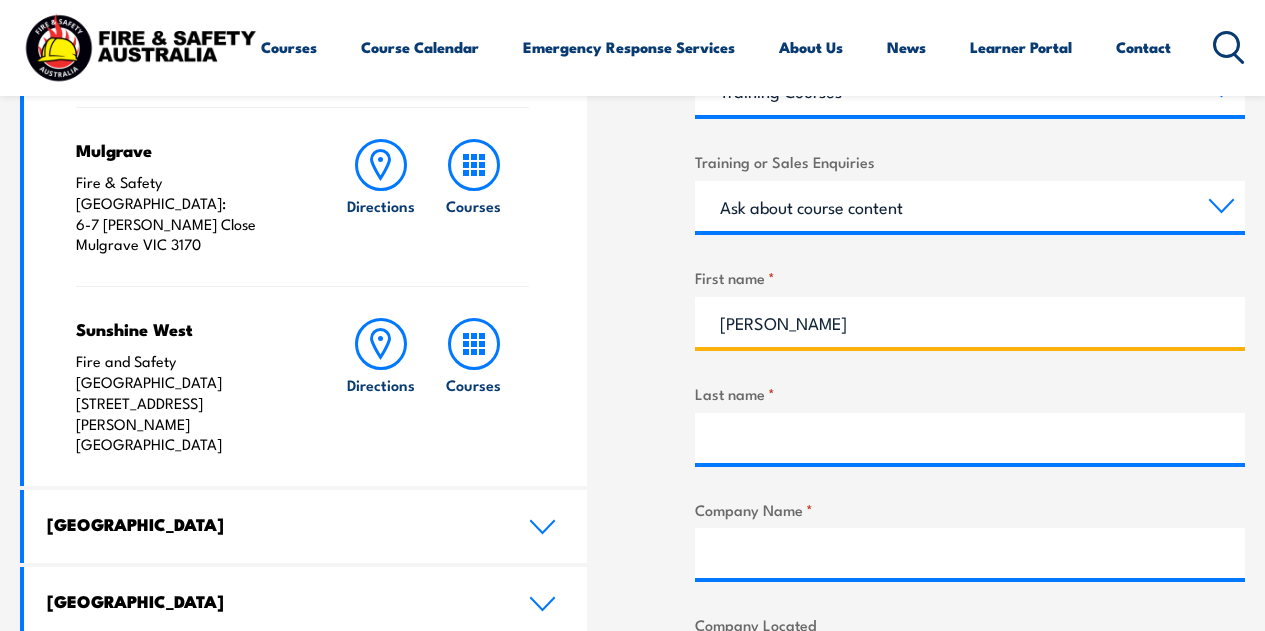 type on "MITCHELL" 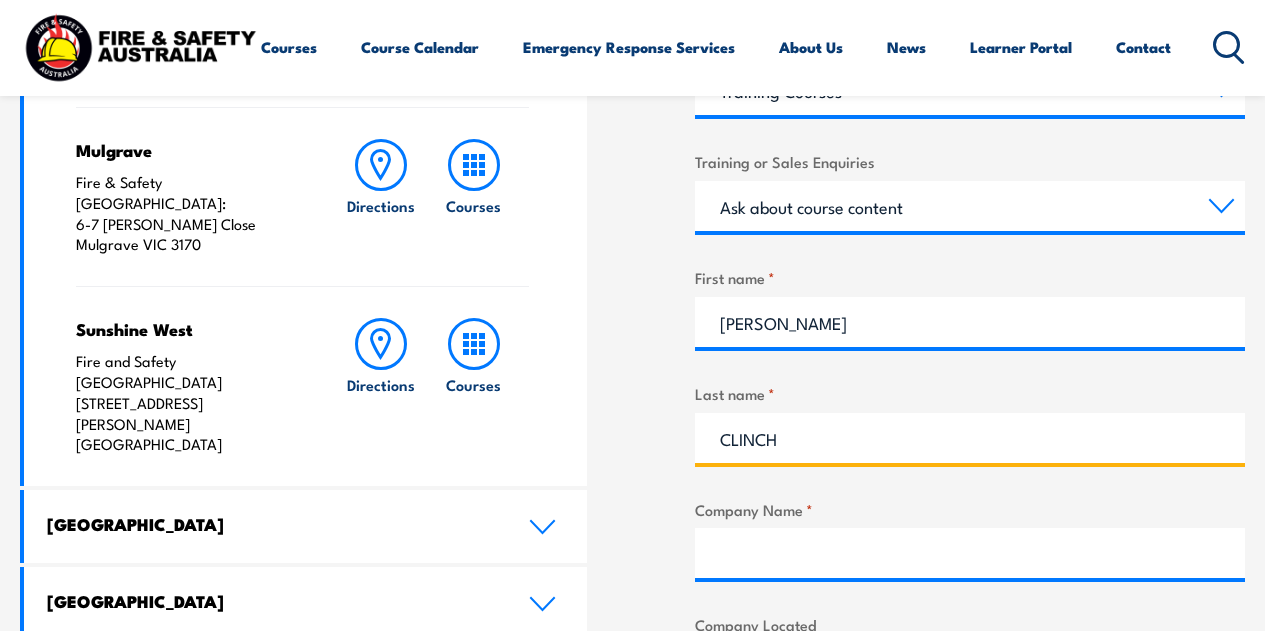 type on "CLINCH" 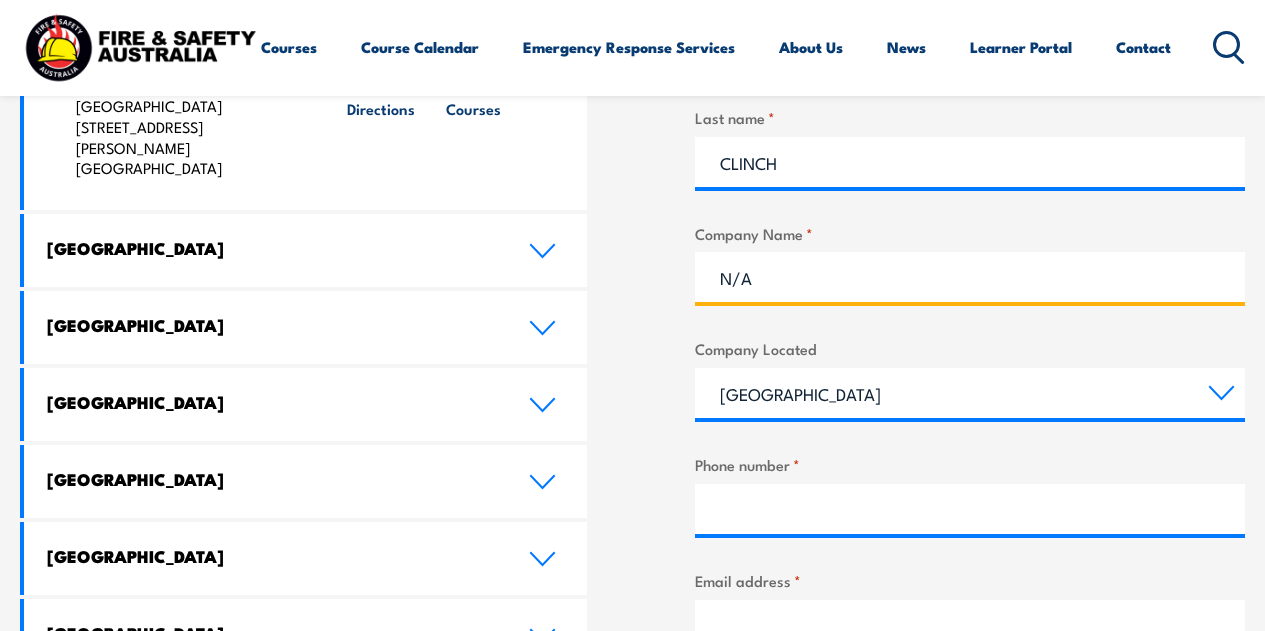 scroll, scrollTop: 1000, scrollLeft: 0, axis: vertical 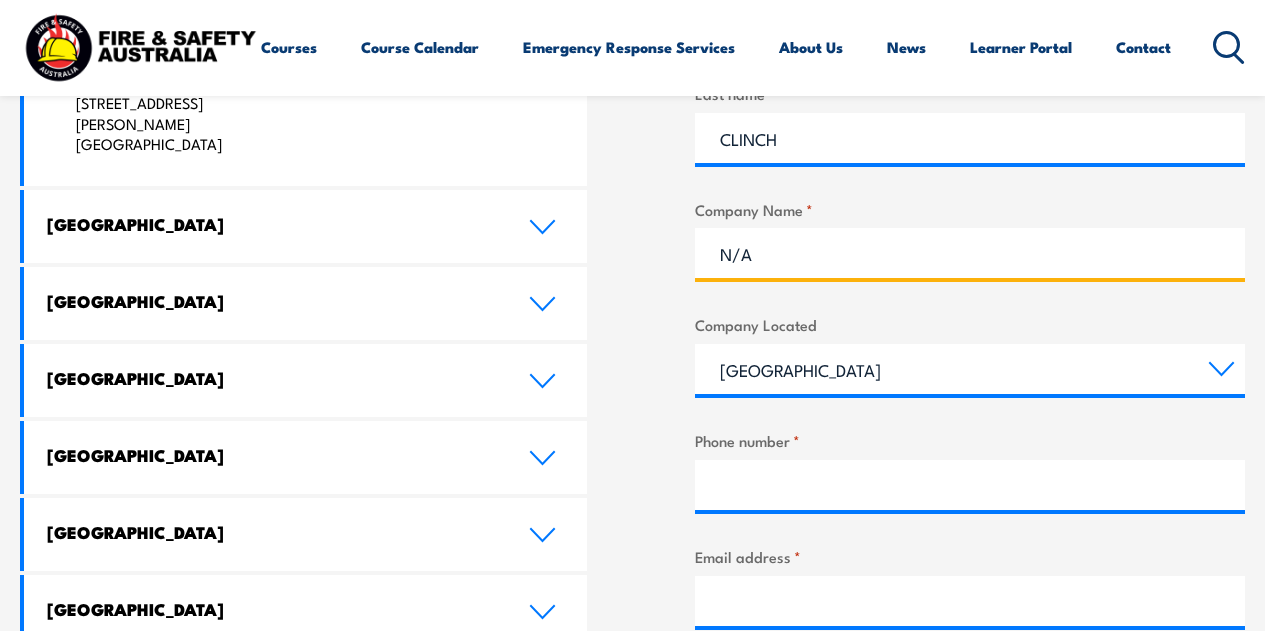 type on "N/A" 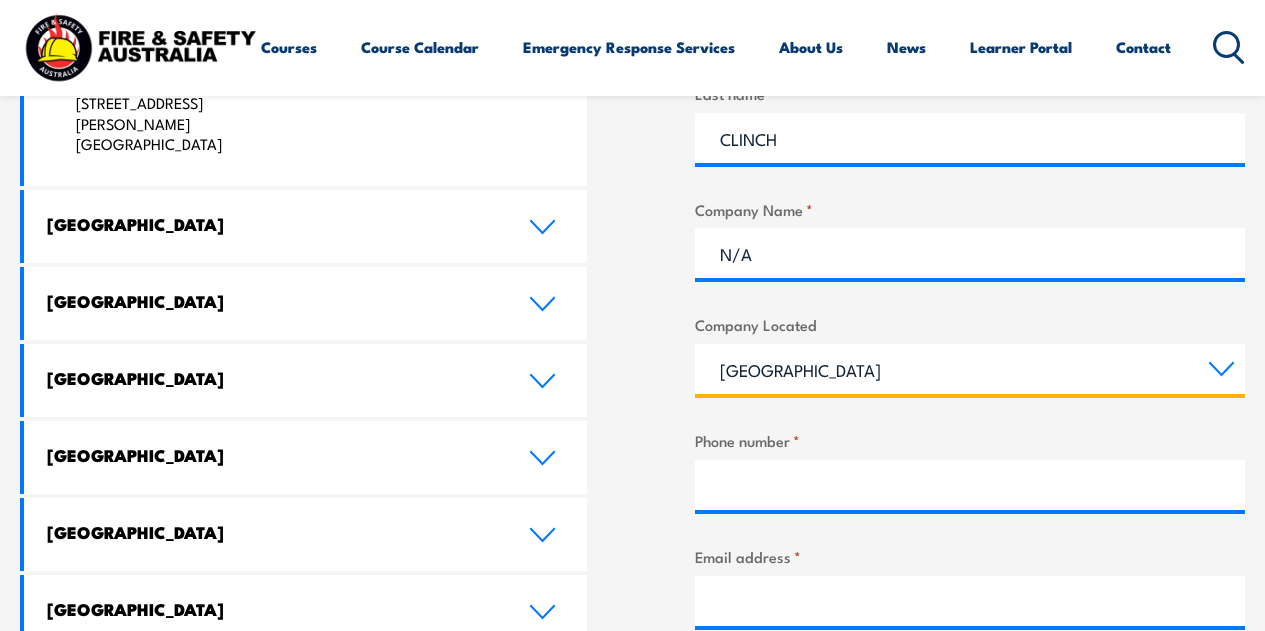 click on "Queensland New South Wales Australian Capital Territory Victoria South Australia Western Australia Northern Territory Tasmania" at bounding box center [970, 369] 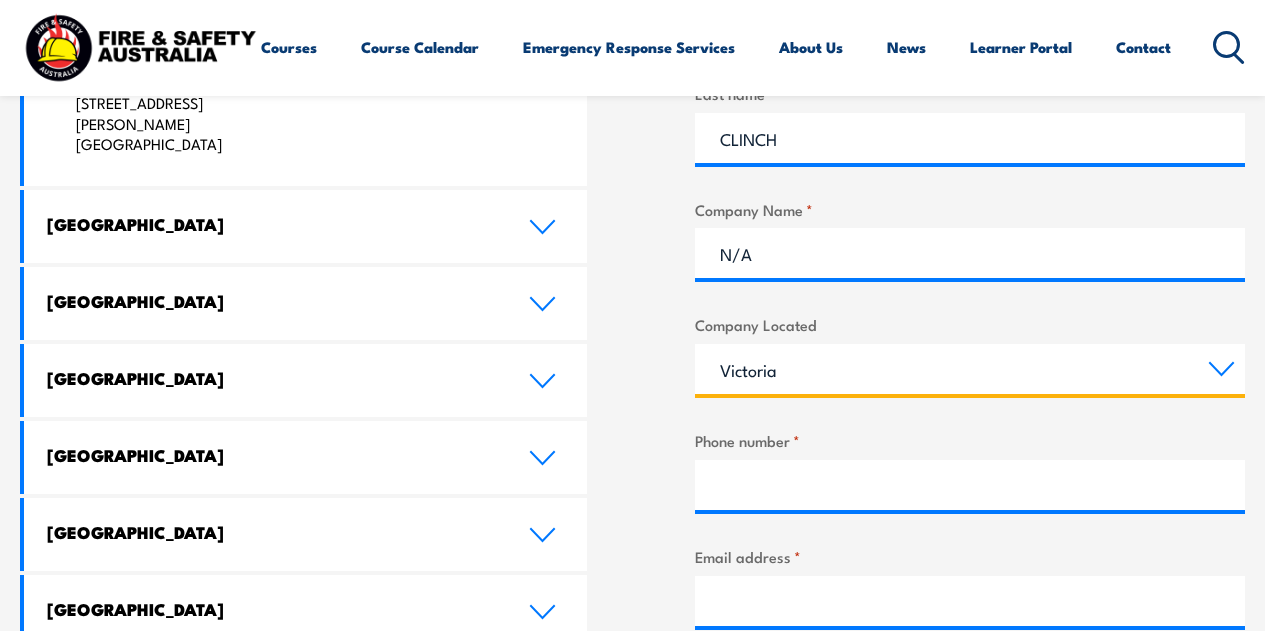 click on "Queensland New South Wales Australian Capital Territory Victoria South Australia Western Australia Northern Territory Tasmania" at bounding box center [970, 369] 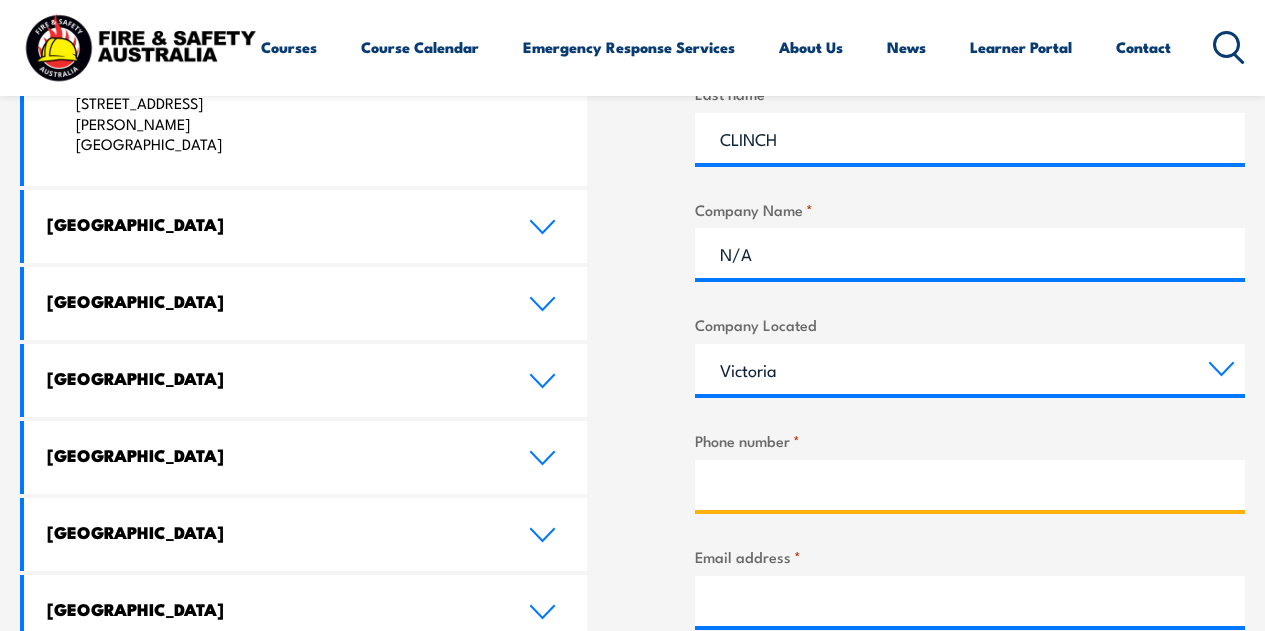 drag, startPoint x: 769, startPoint y: 502, endPoint x: 780, endPoint y: 465, distance: 38.600517 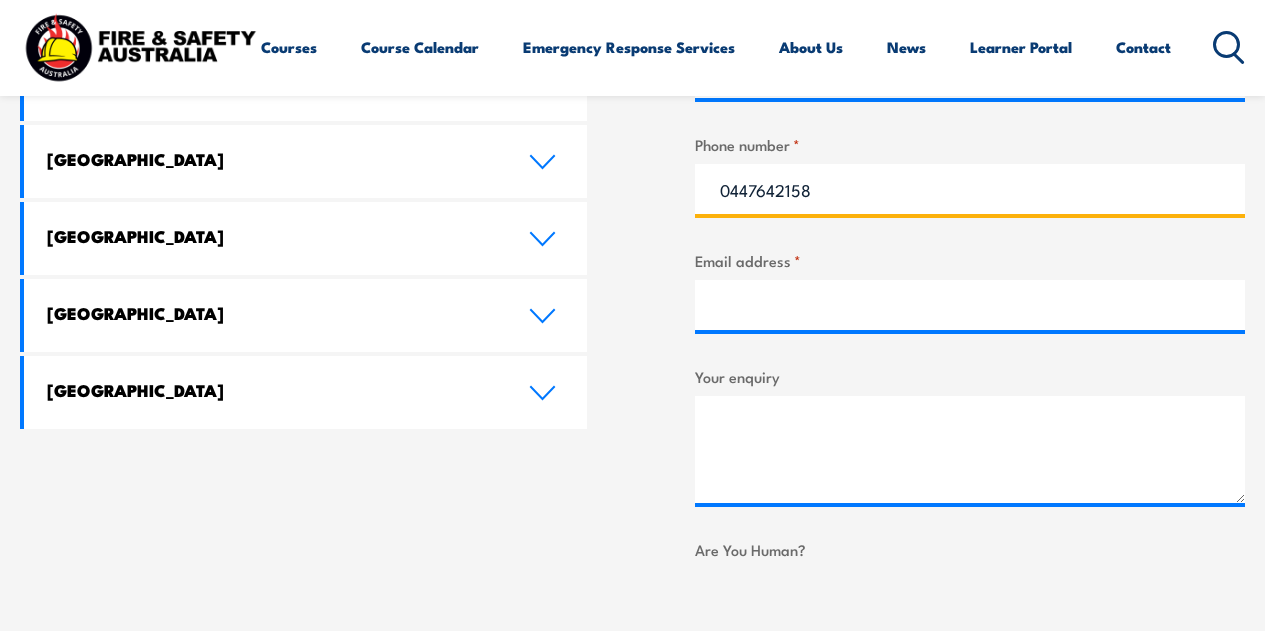 scroll, scrollTop: 1300, scrollLeft: 0, axis: vertical 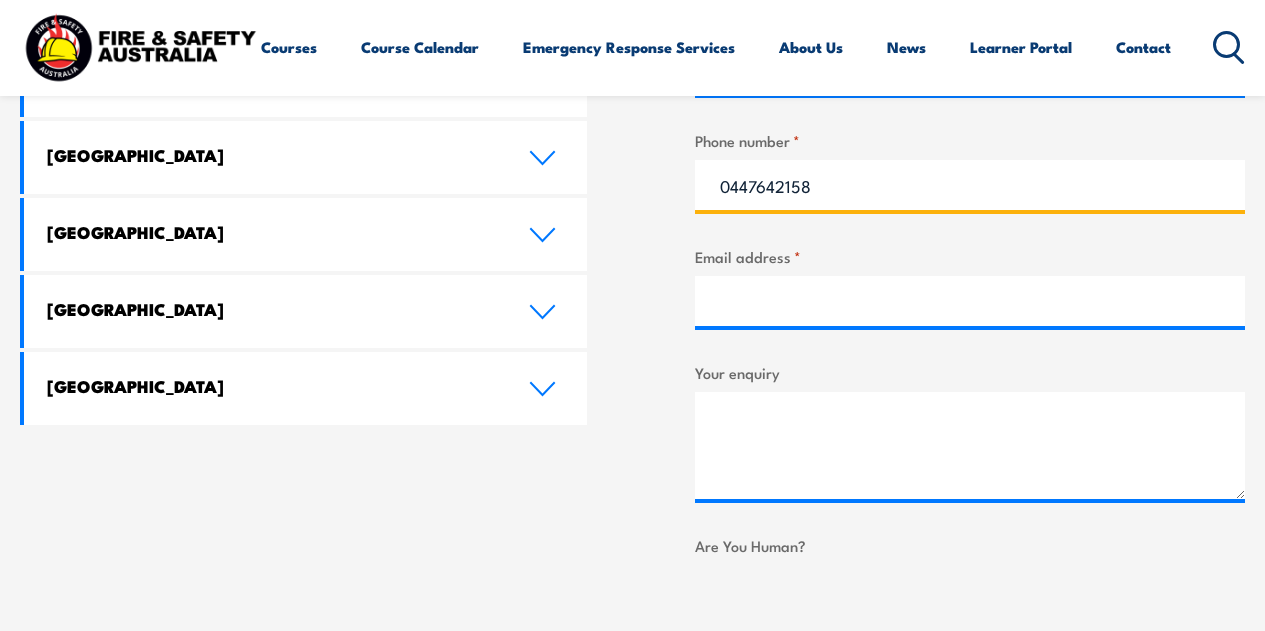 type on "0447642158" 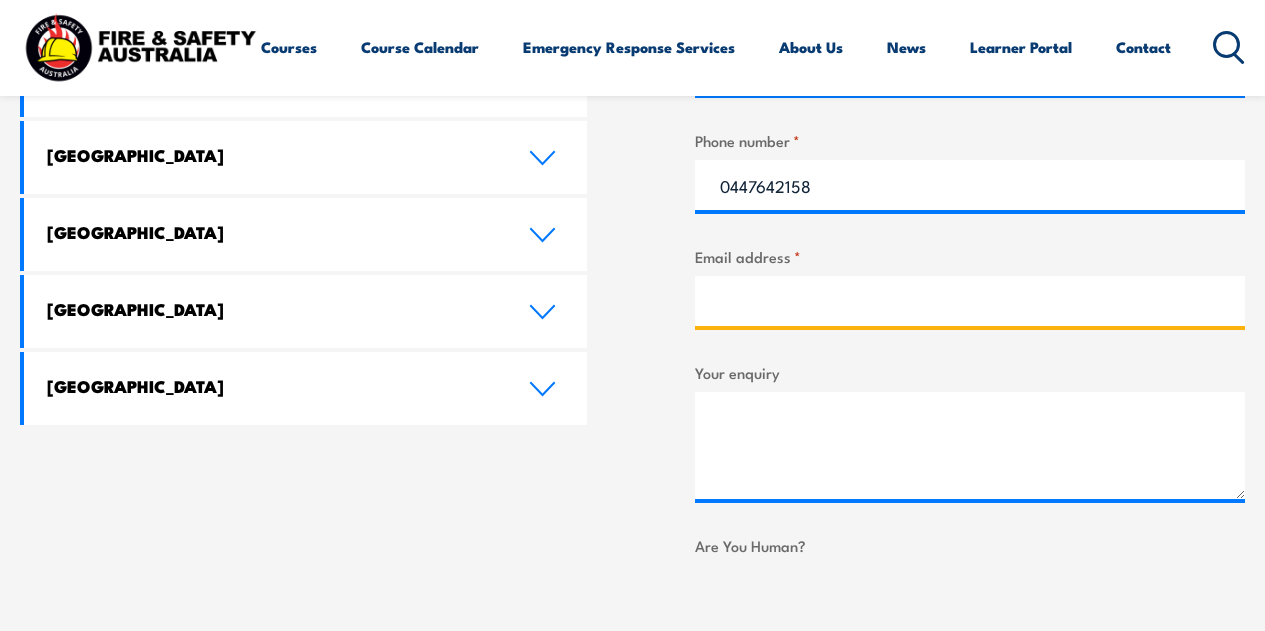 click on "Email address *" at bounding box center (970, 301) 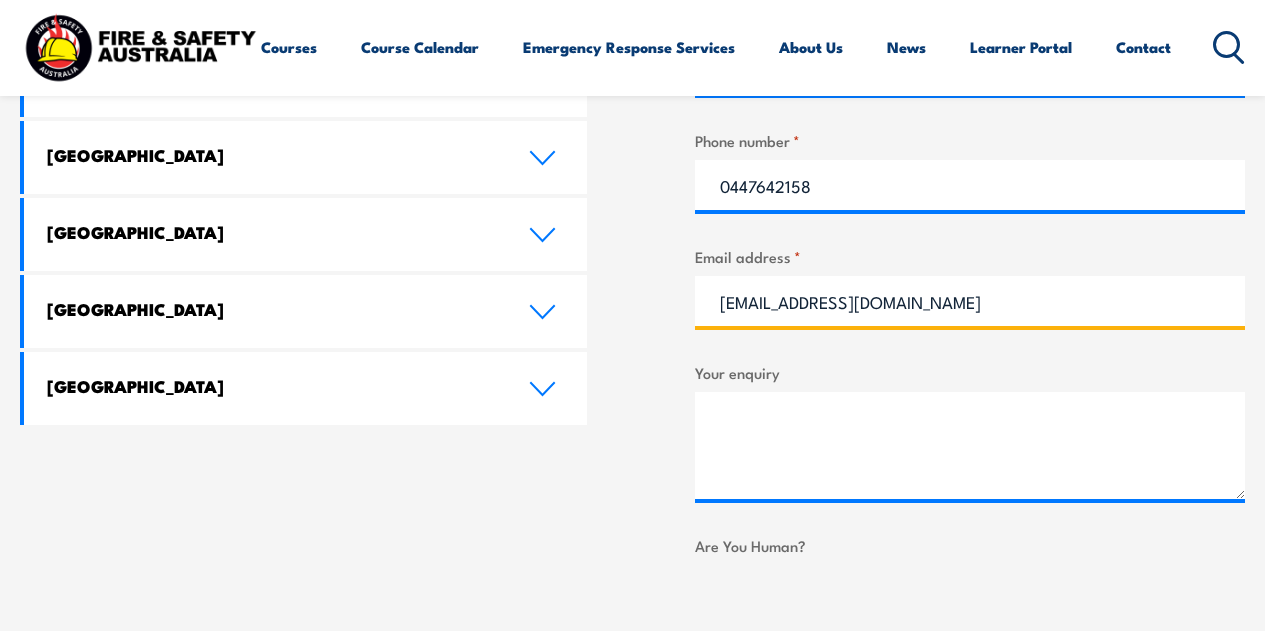 type on "mitchclinch@gmail.com" 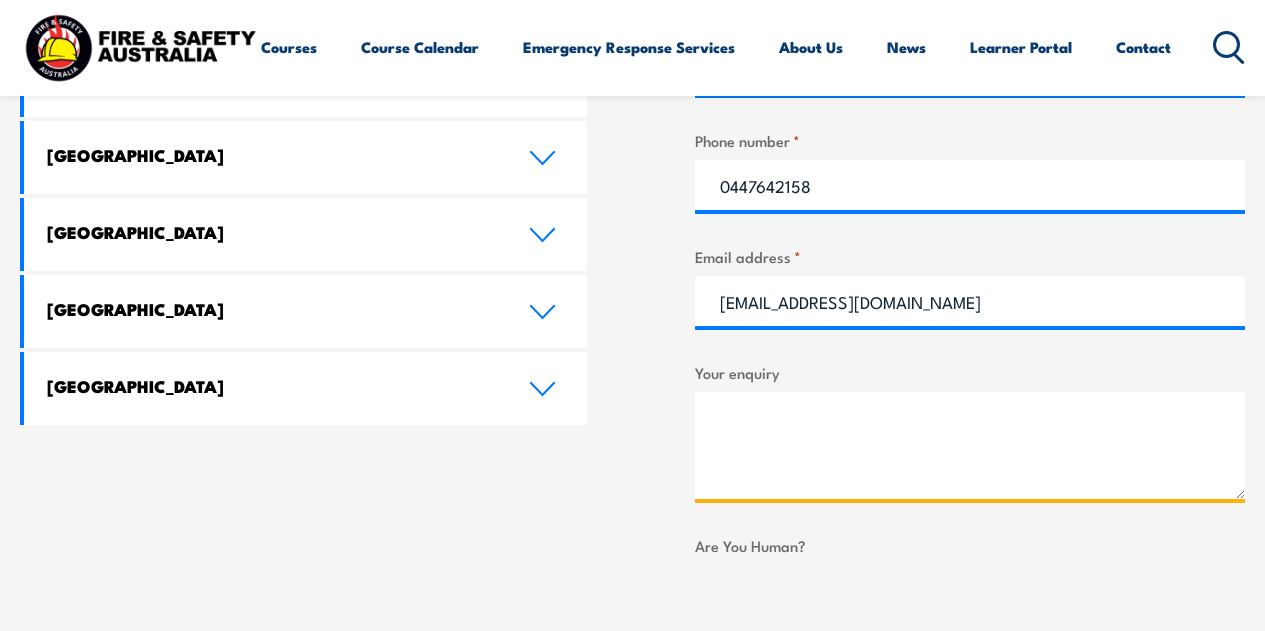 click on "Your enquiry" at bounding box center [970, 445] 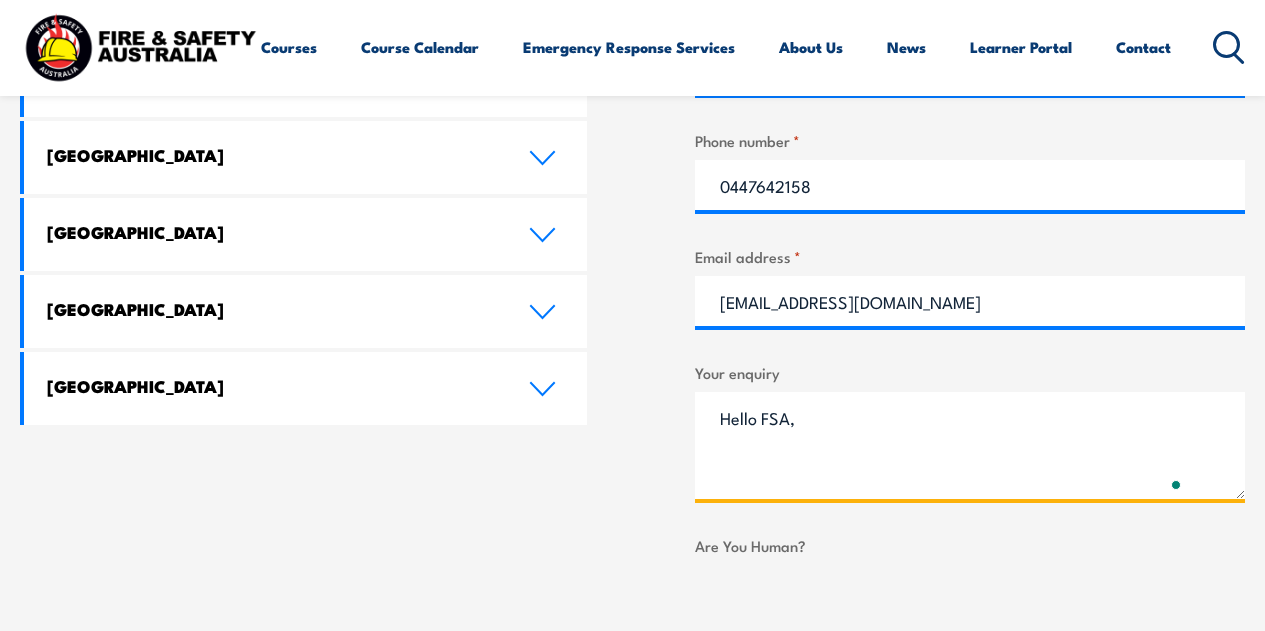 scroll, scrollTop: 30, scrollLeft: 0, axis: vertical 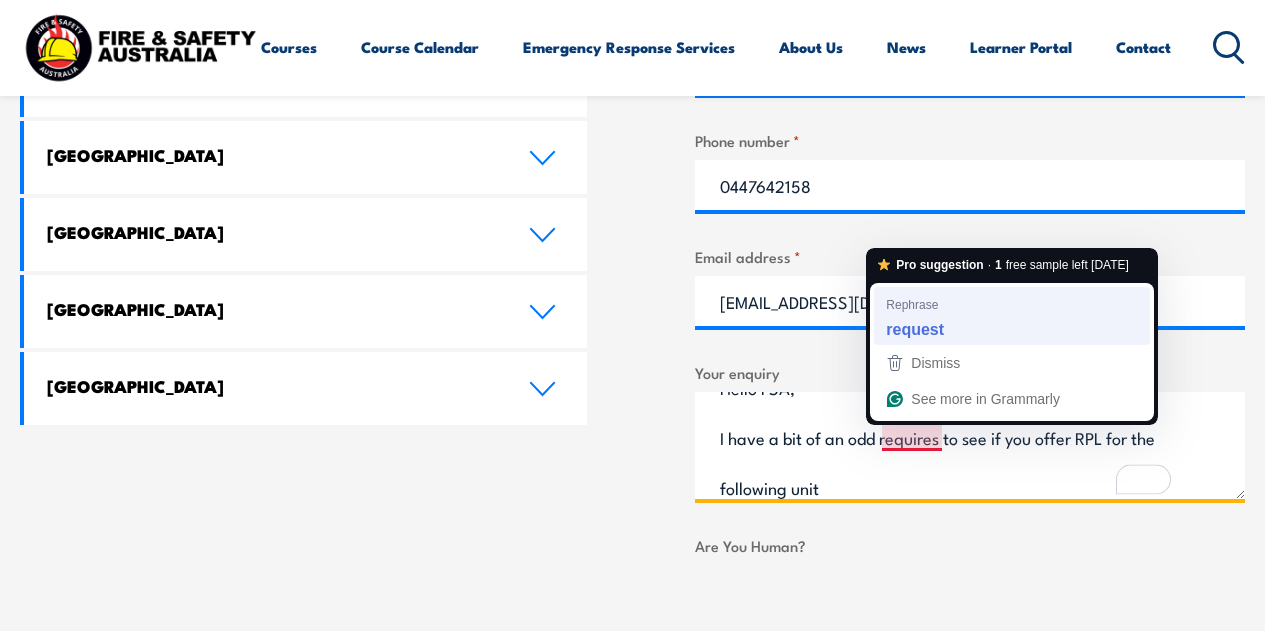 type on "Hello FSA,
I have a bit of an odd request to see if you offer RPL for the following unit" 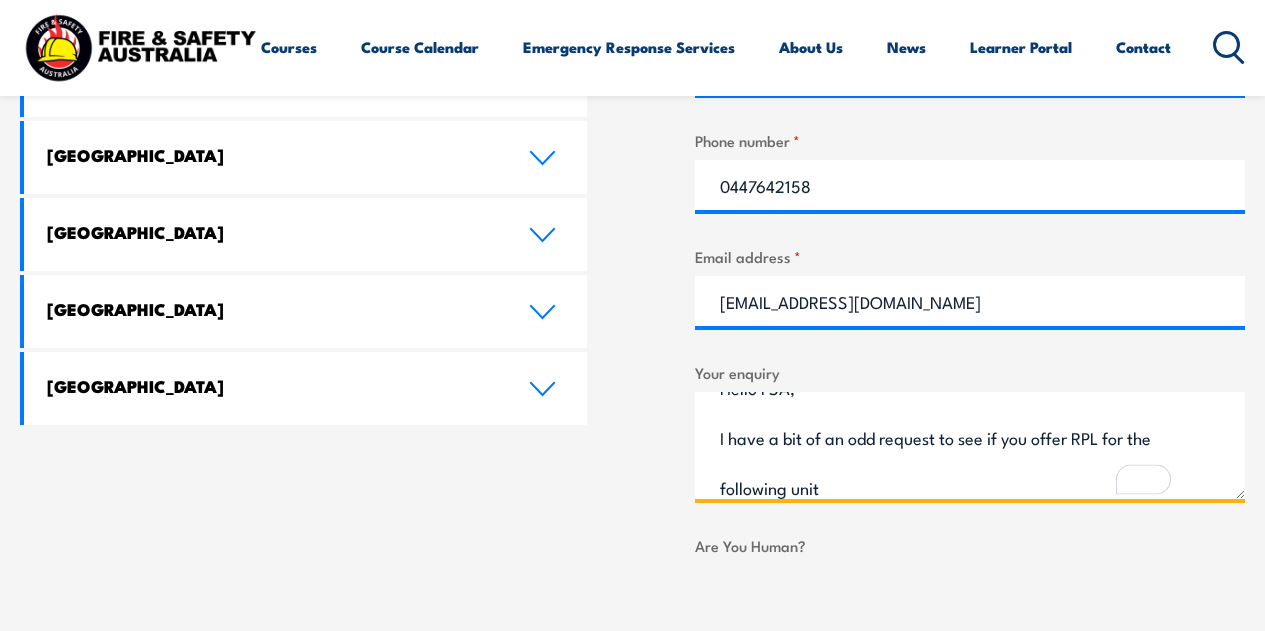 scroll, scrollTop: 0, scrollLeft: 0, axis: both 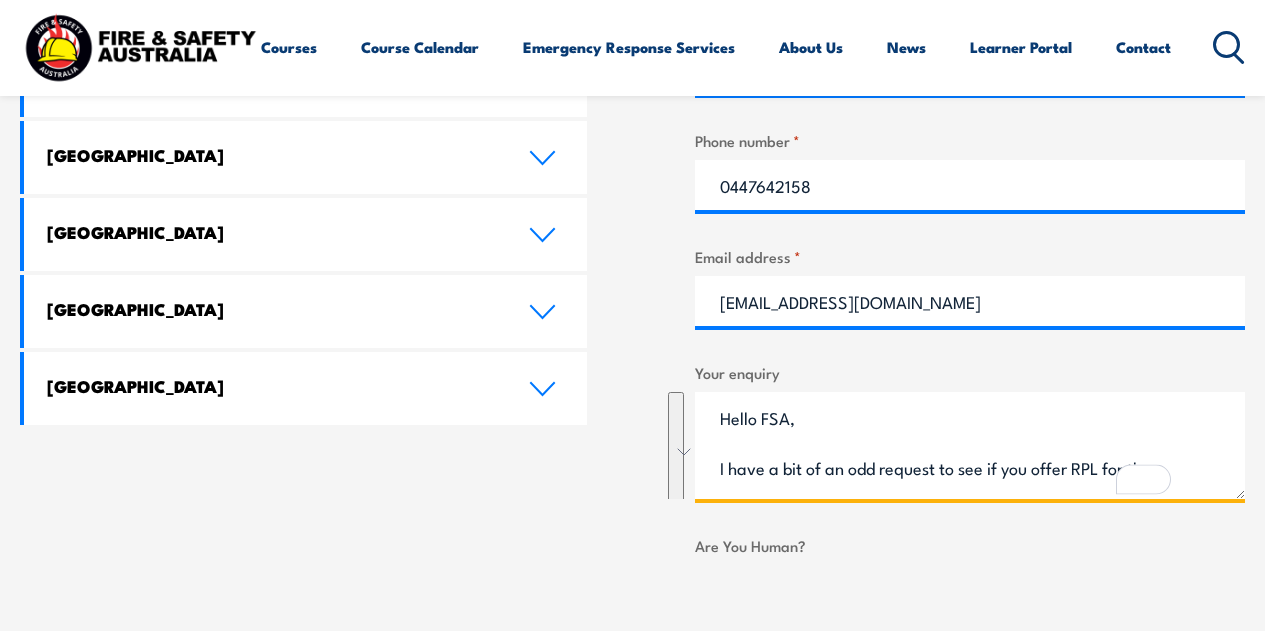 drag, startPoint x: 834, startPoint y: 484, endPoint x: 691, endPoint y: 391, distance: 170.58136 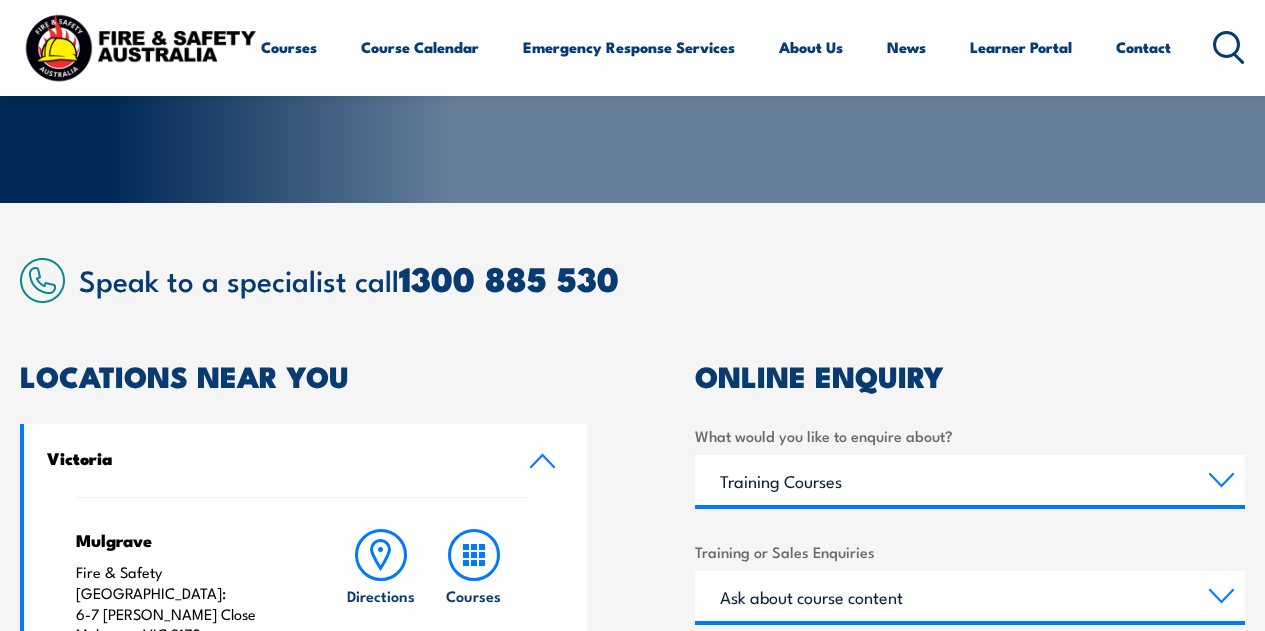 scroll, scrollTop: 300, scrollLeft: 0, axis: vertical 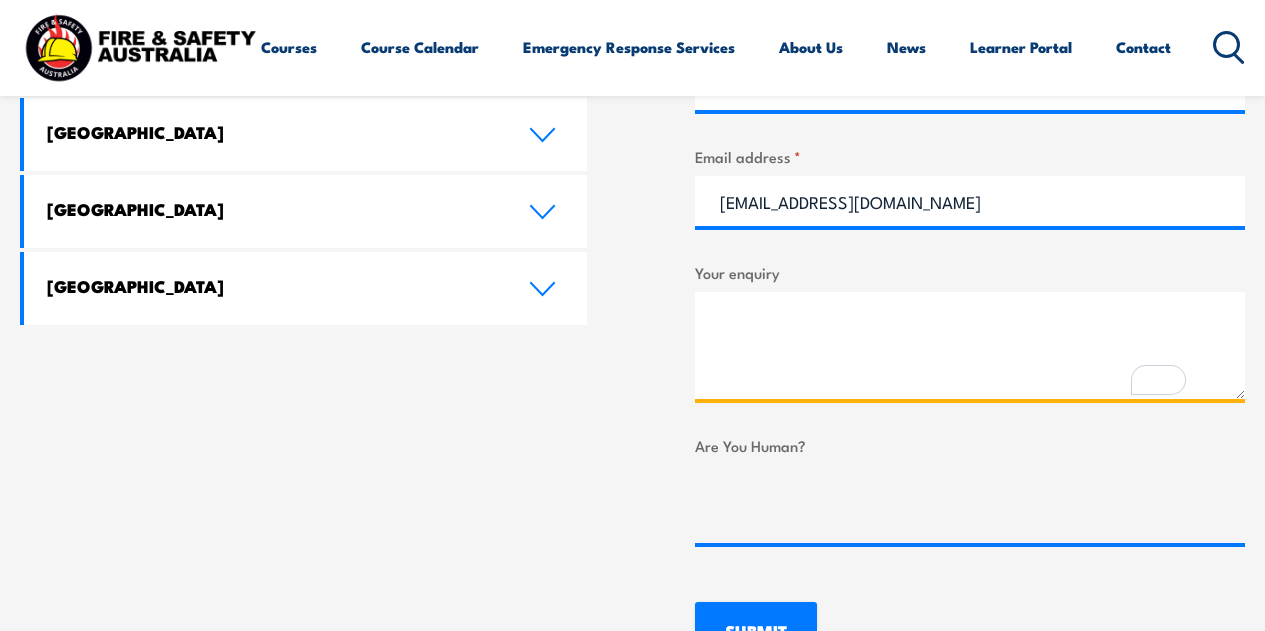 paste on "I have a slightly unusual enquiry regarding the unit PUAVEH001 – Drive vehicles under operational conditions. I understand this unit involves practical, hands-on training and assessment in driving techniques under operational conditions. However, I am having difficulty finding a registered training provider offering this course within Victoria.
I am currently seeking to explore Recognition of Prior Learning (RPL) options, if available. By way of background, I have completed extensive driver and legislation training through the Country Fire Authority (CFA), and I have been authorised to drive emergency response vehicles for several years.
Additionally, I have undertaken formal driver training with Ambulance Victoria, including code one driving standards and operational protocols, followed by a six-month probation period and formal endorsement for code one driving.
Given this experience, I would like to know whether there are any RPL or recognition pathways available for this unit—either through FSA or an..." 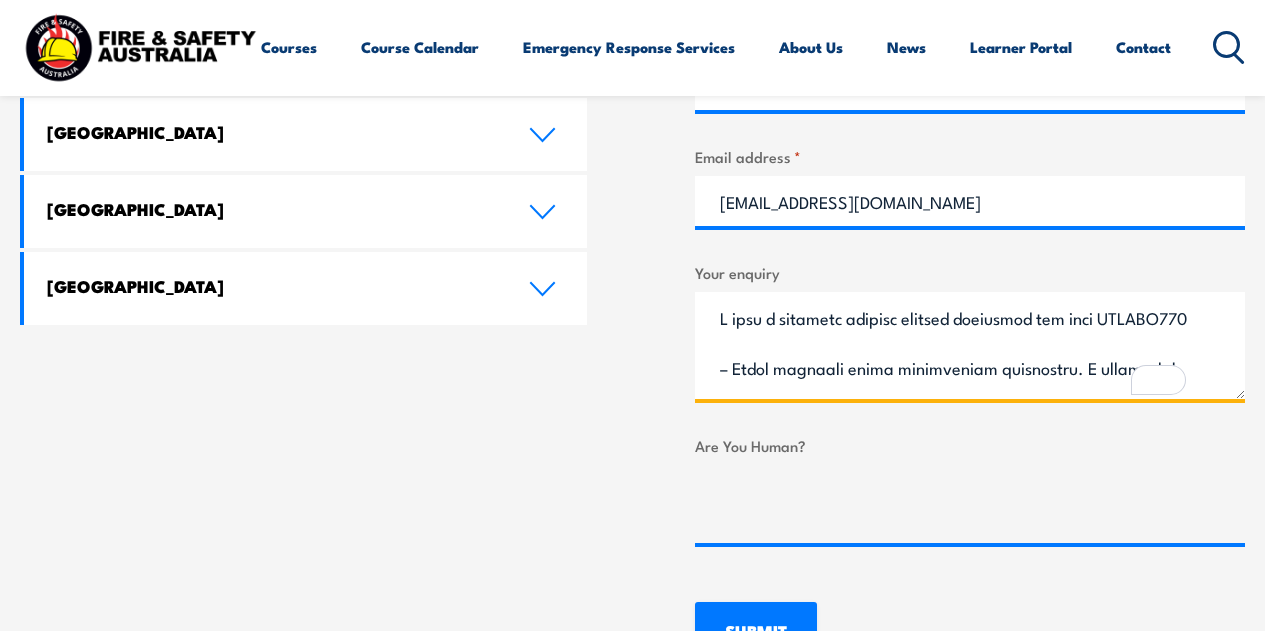 scroll, scrollTop: 1230, scrollLeft: 0, axis: vertical 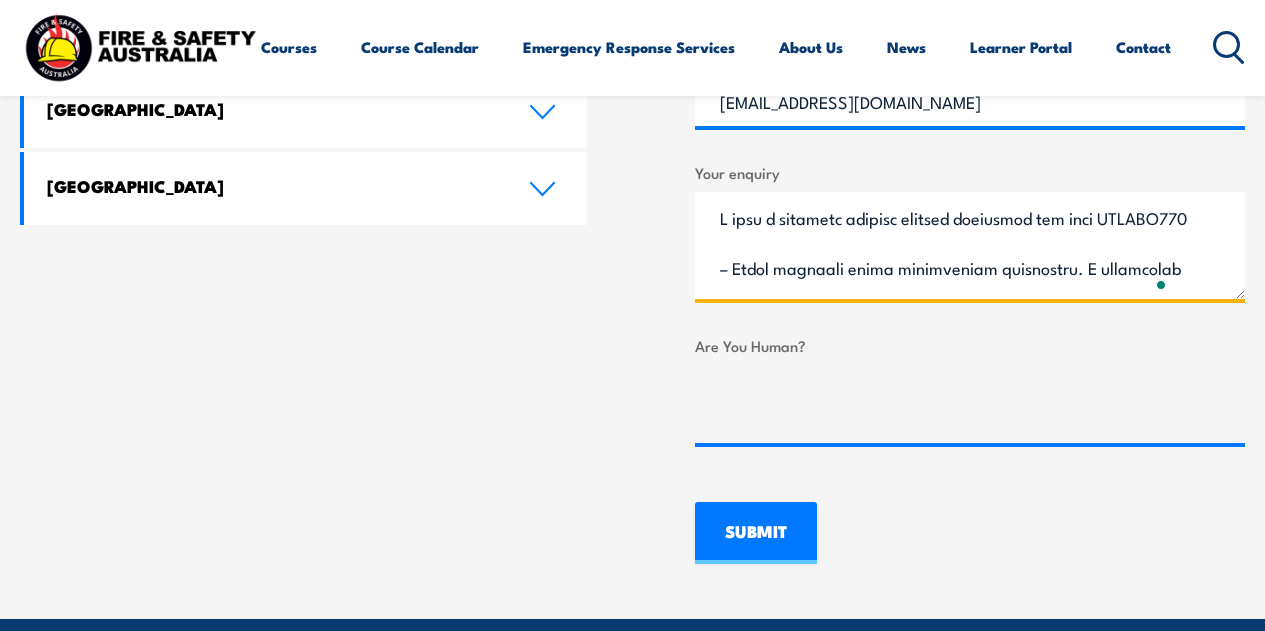 click on "Your enquiry" at bounding box center (970, 245) 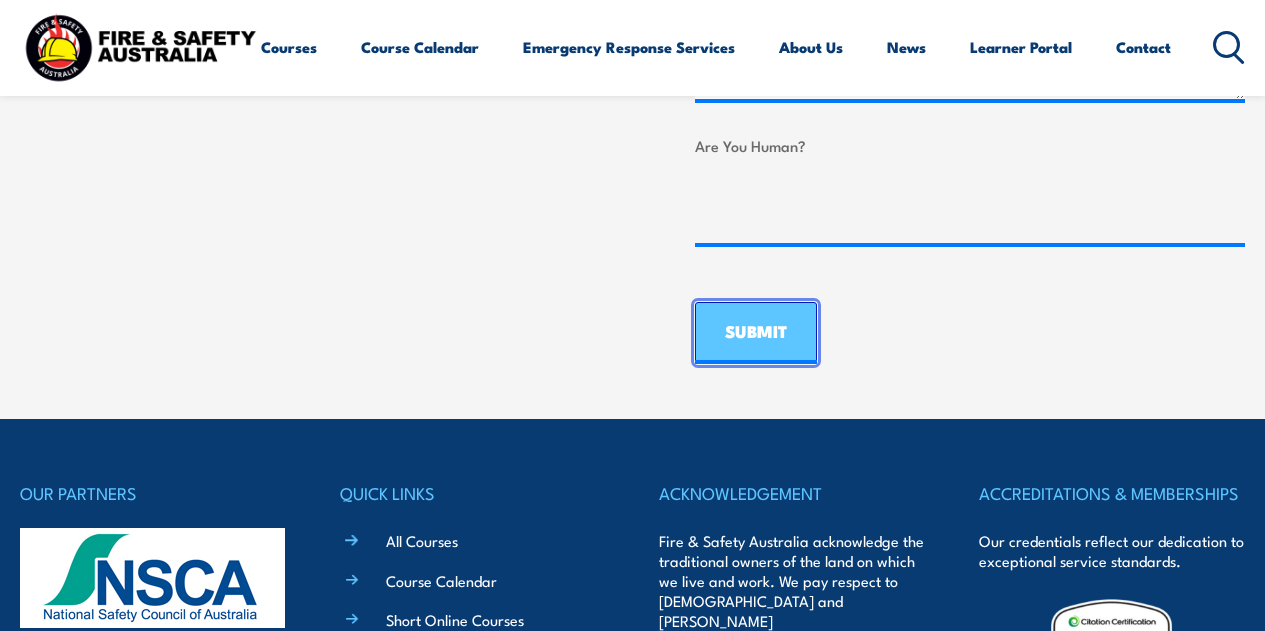 click on "SUBMIT" at bounding box center (756, 333) 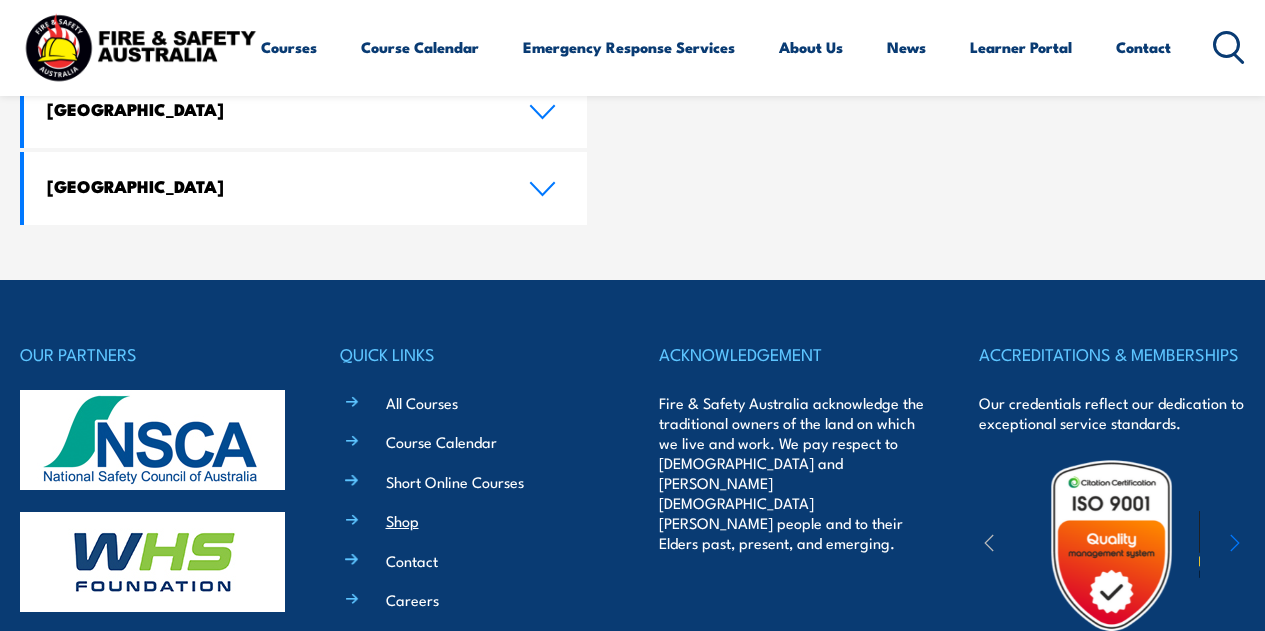 click on "Shop" at bounding box center [402, 520] 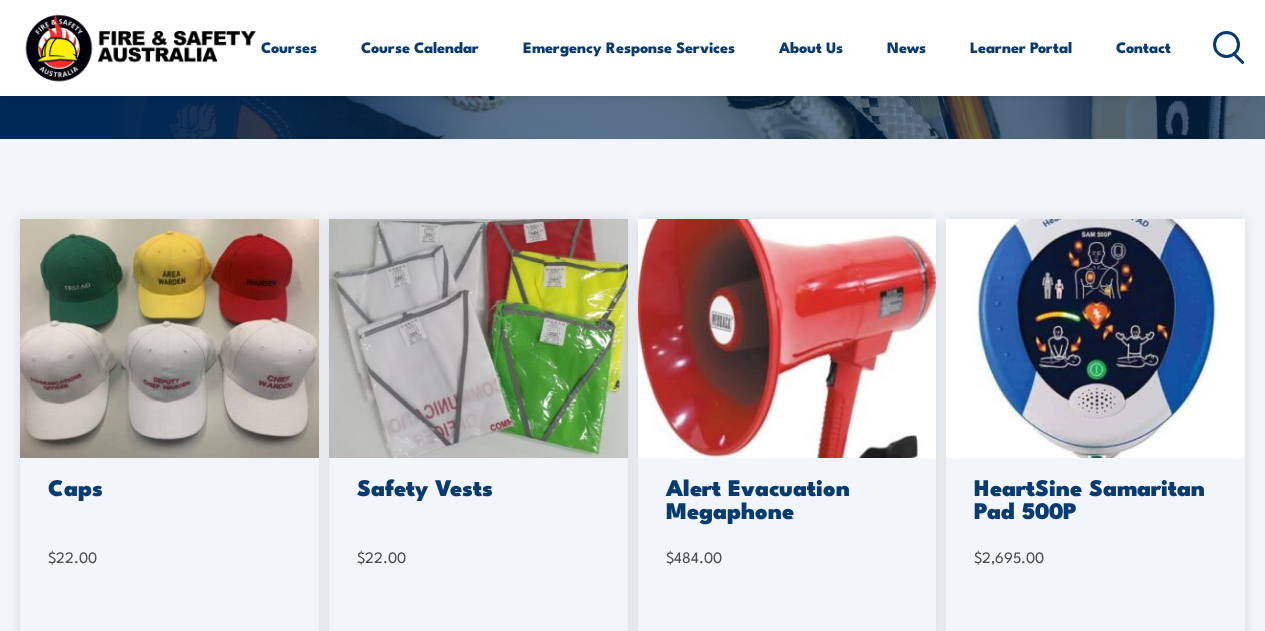 scroll, scrollTop: 0, scrollLeft: 0, axis: both 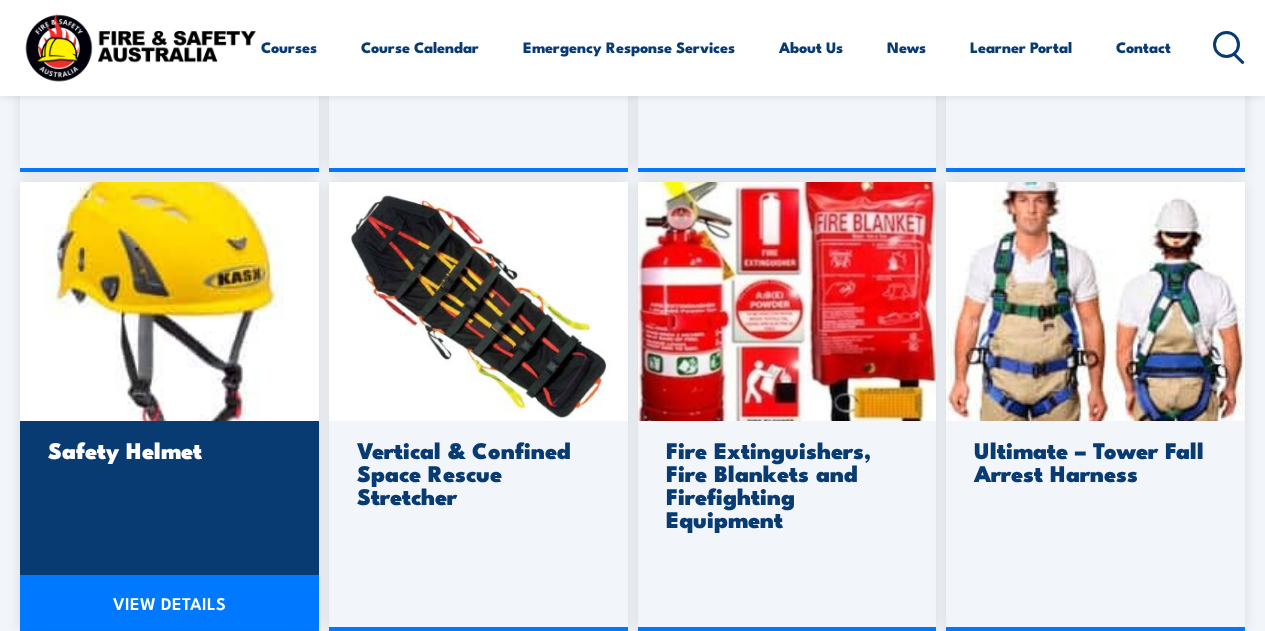 click at bounding box center (169, 301) 